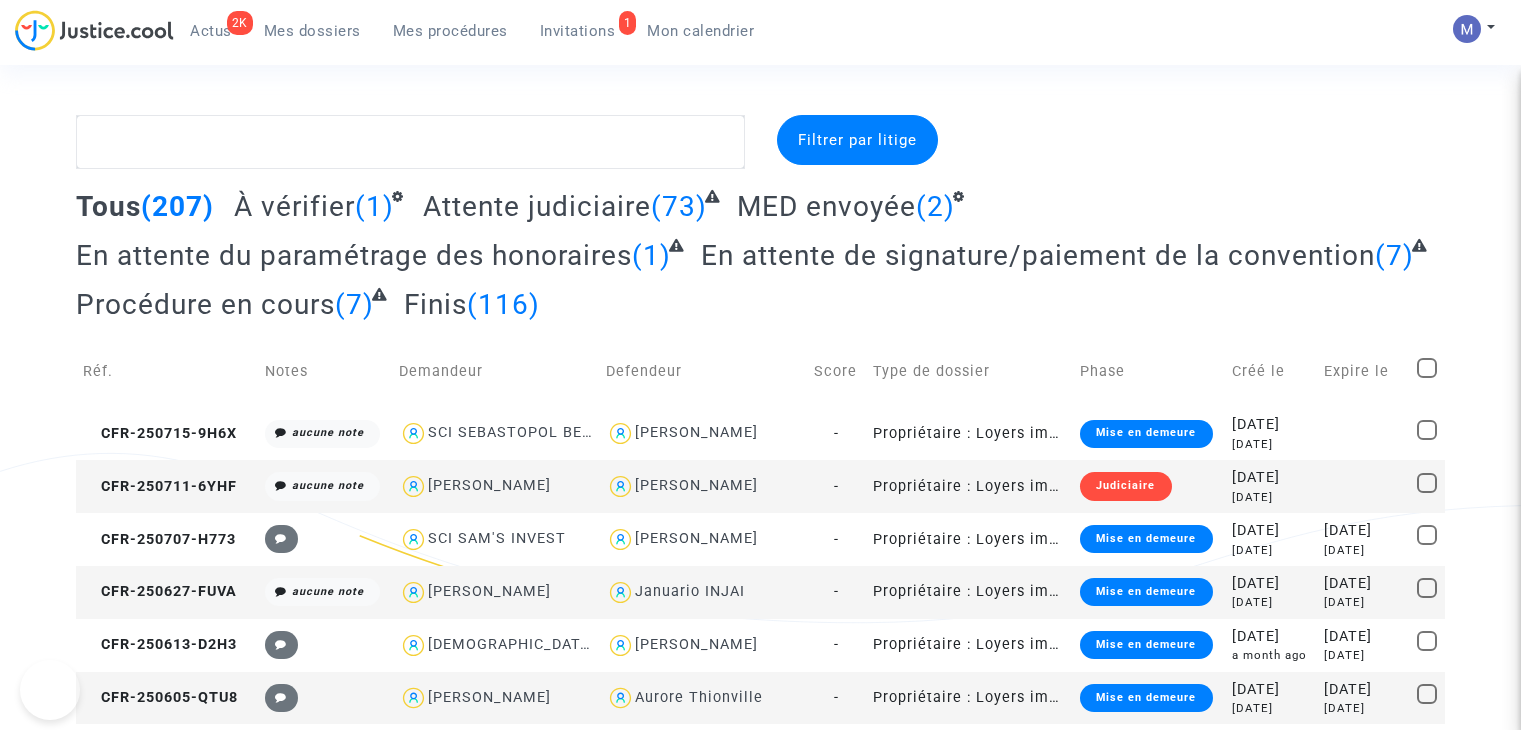 scroll, scrollTop: 0, scrollLeft: 0, axis: both 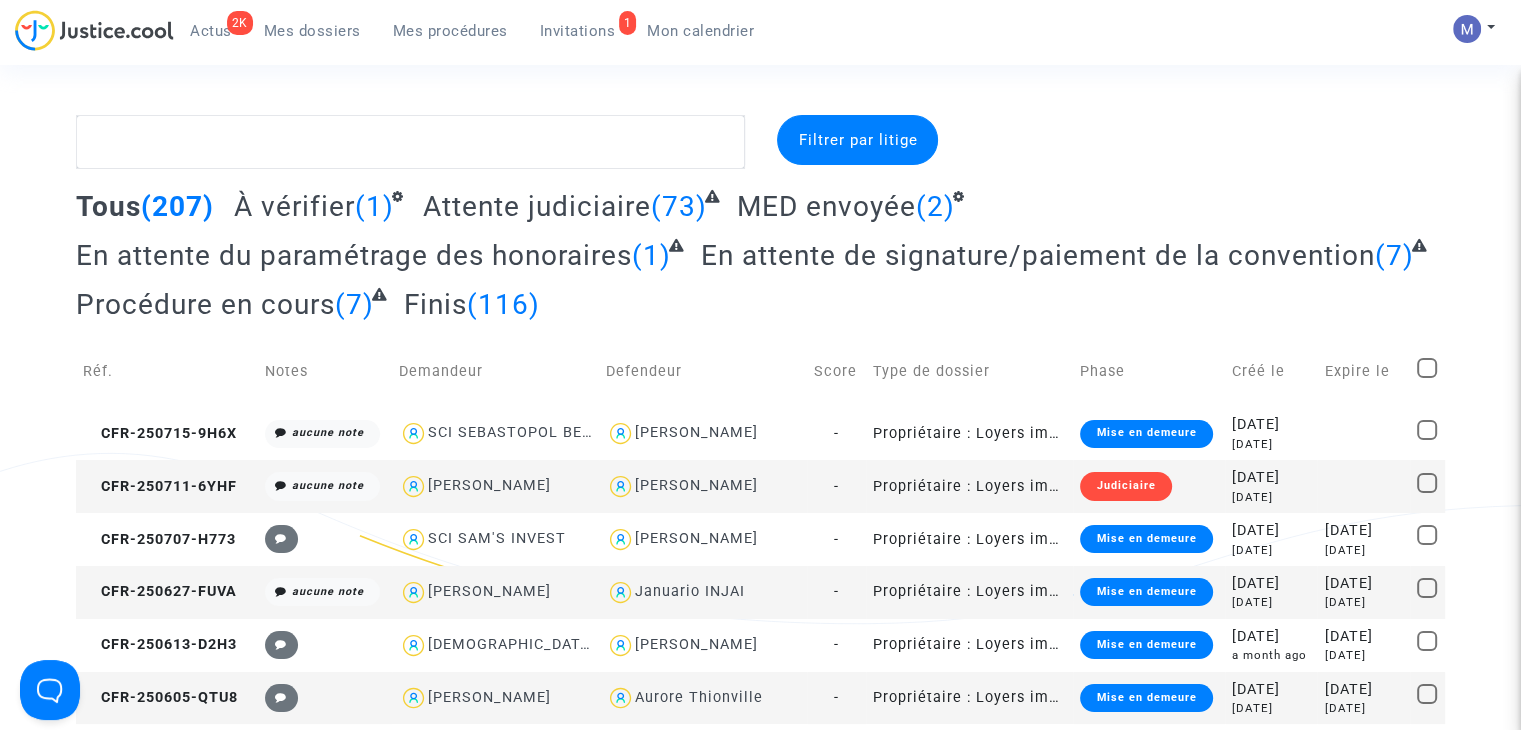 click on "Invitations" at bounding box center [578, 31] 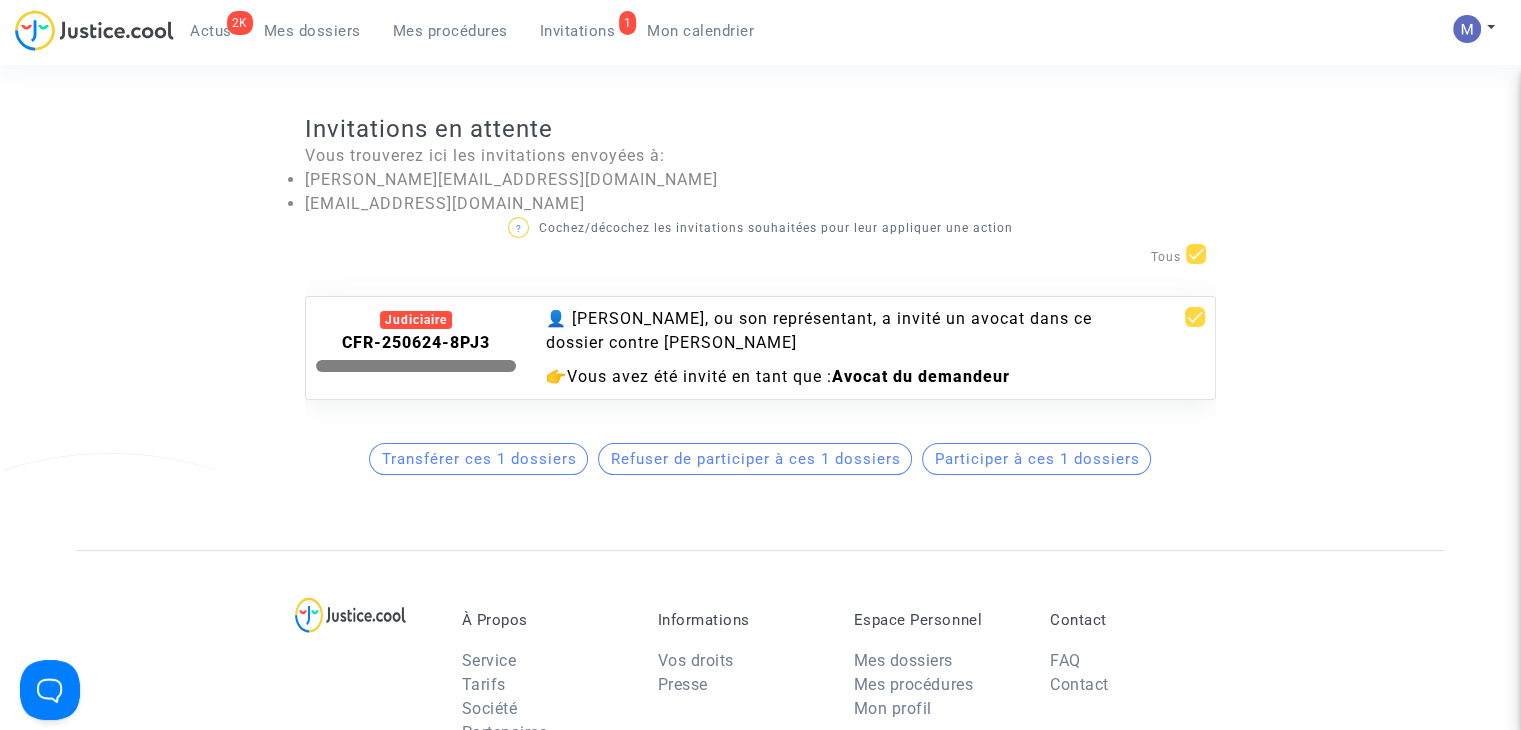 click on "Participer à ces 1 dossiers" 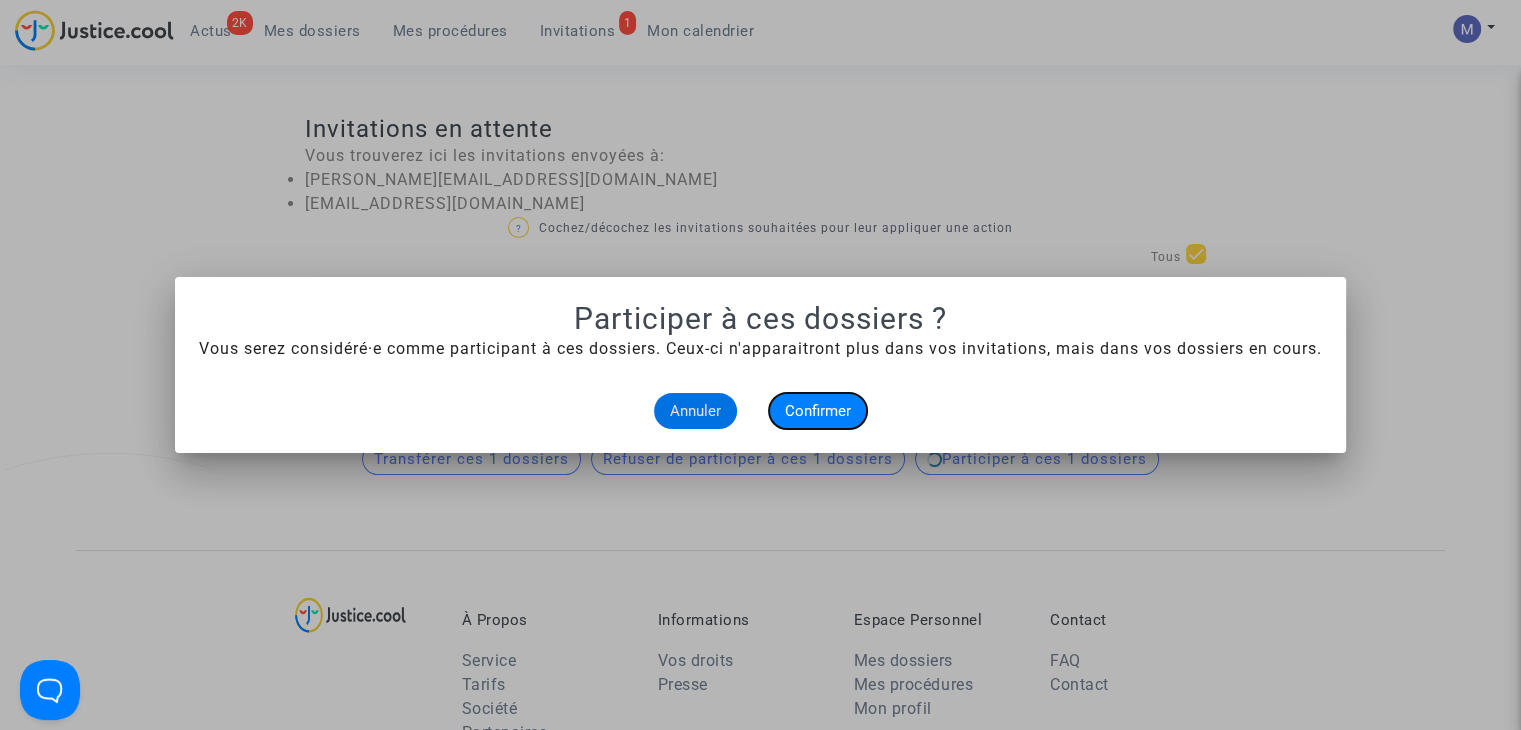 click on "Confirmer" at bounding box center (818, 411) 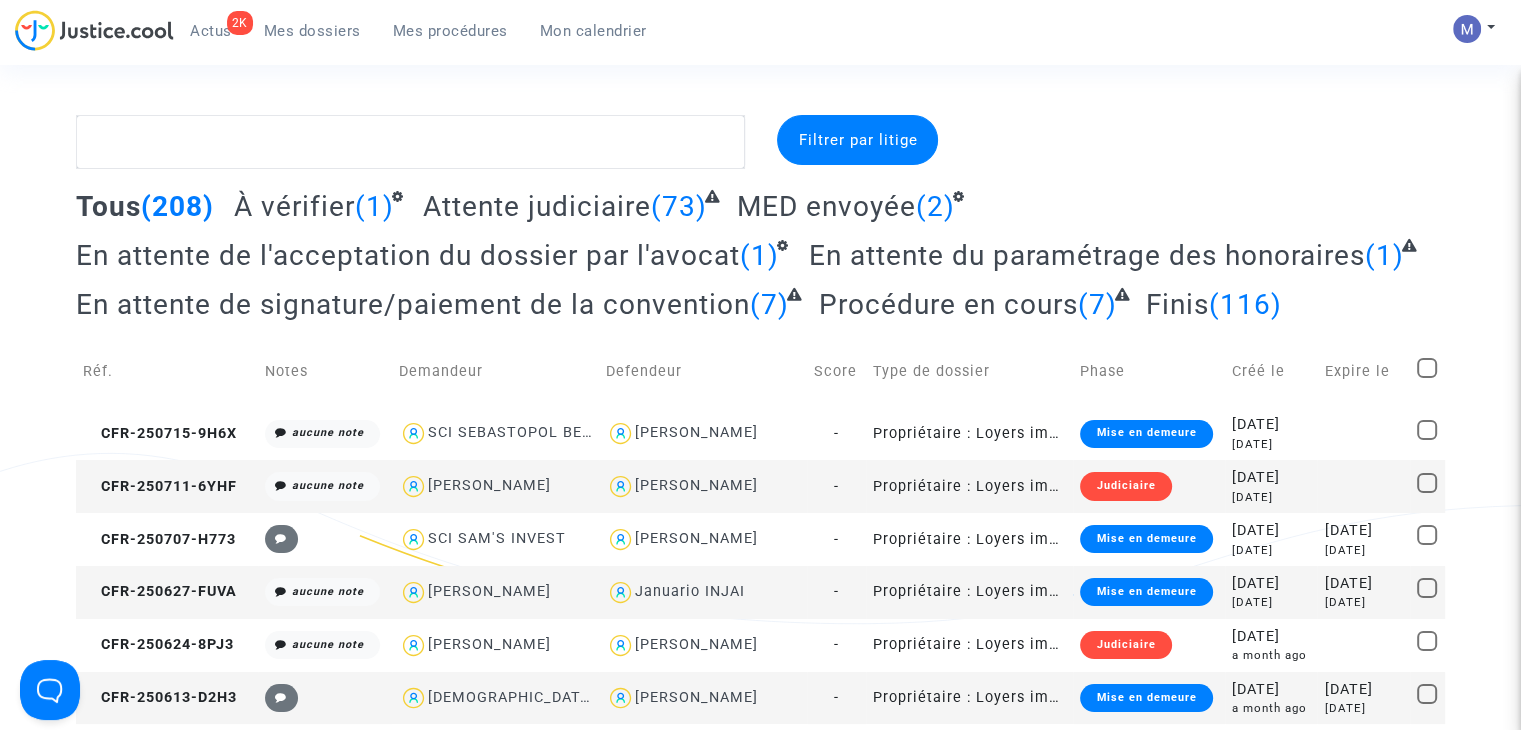 click on "En attente du paramétrage des honoraires" 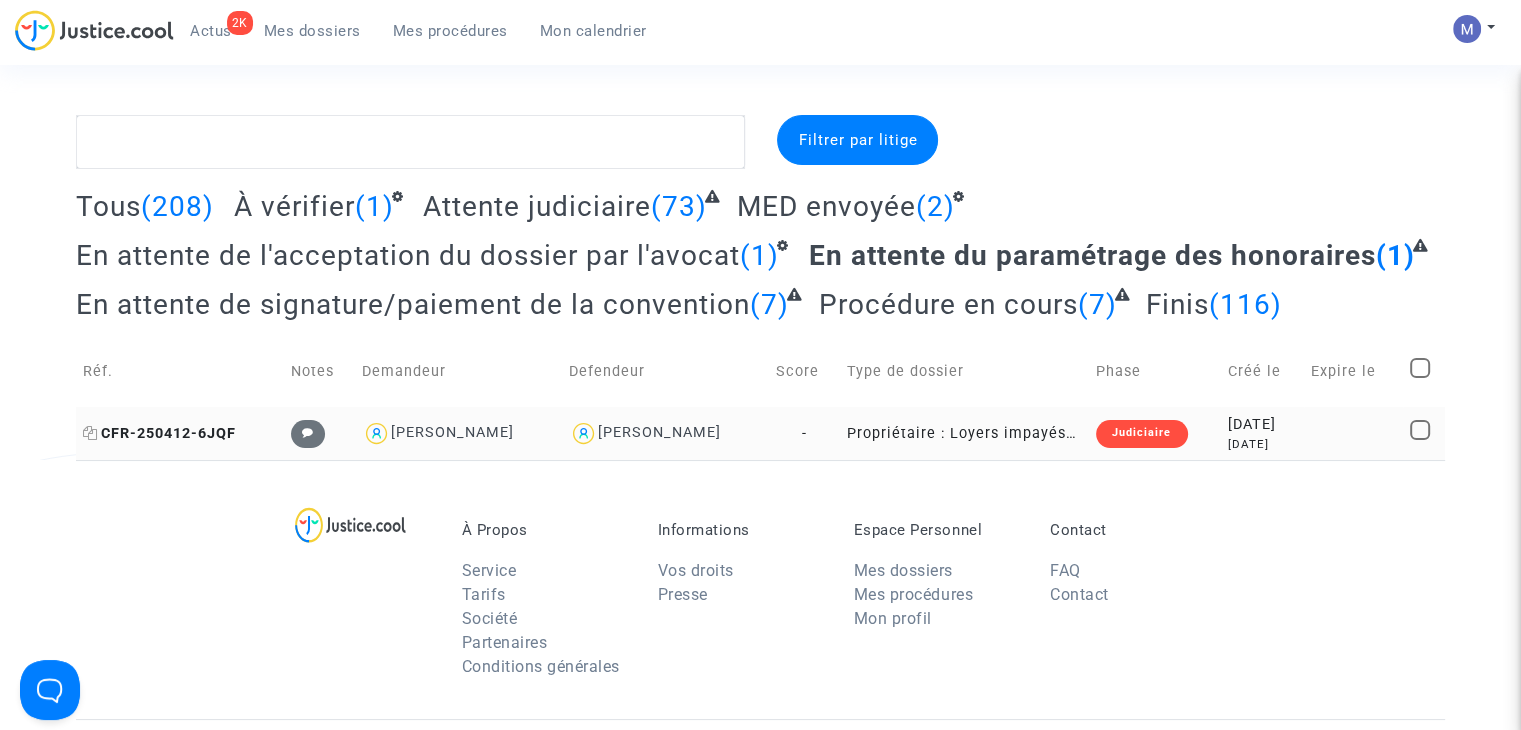 click on "CFR-250412-6JQF" 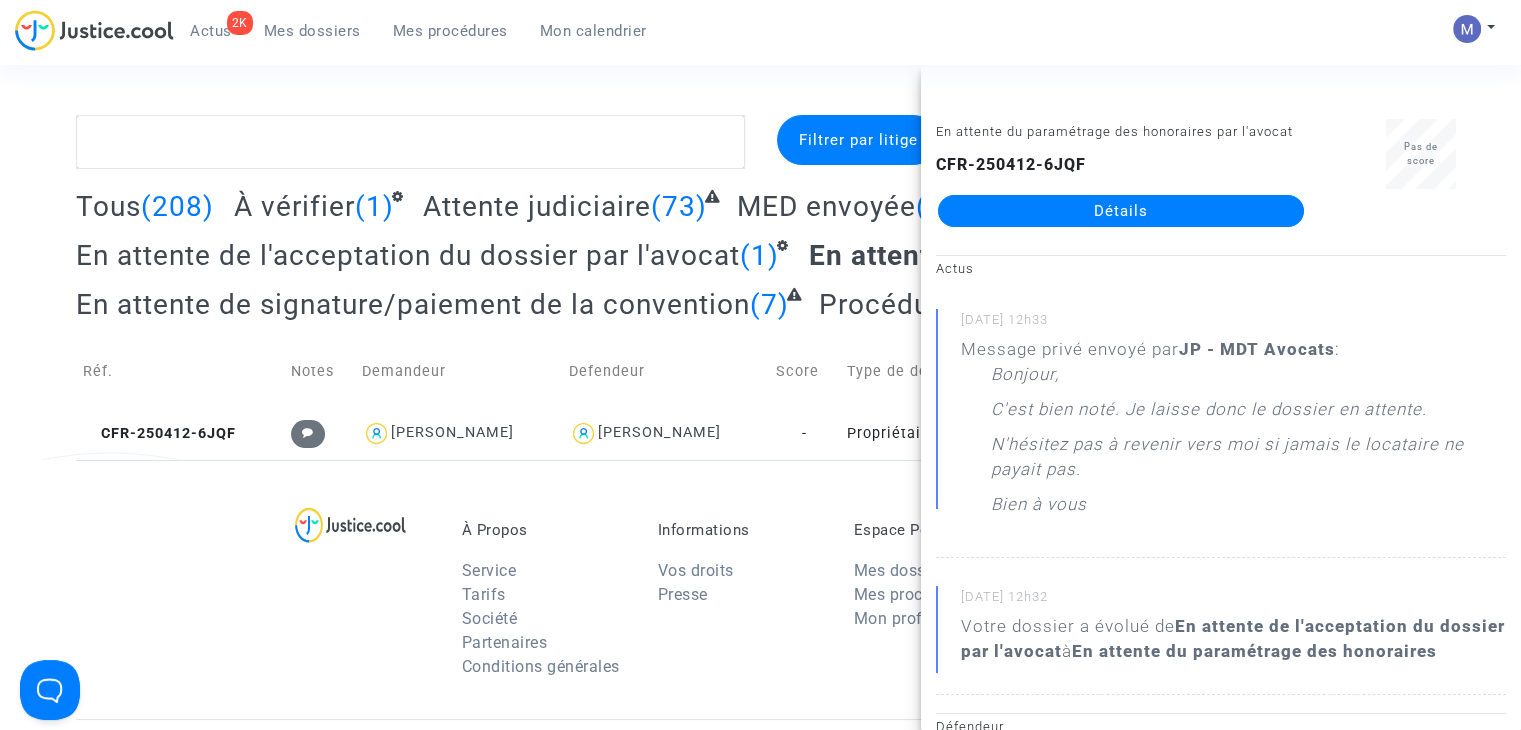 click on "Détails" 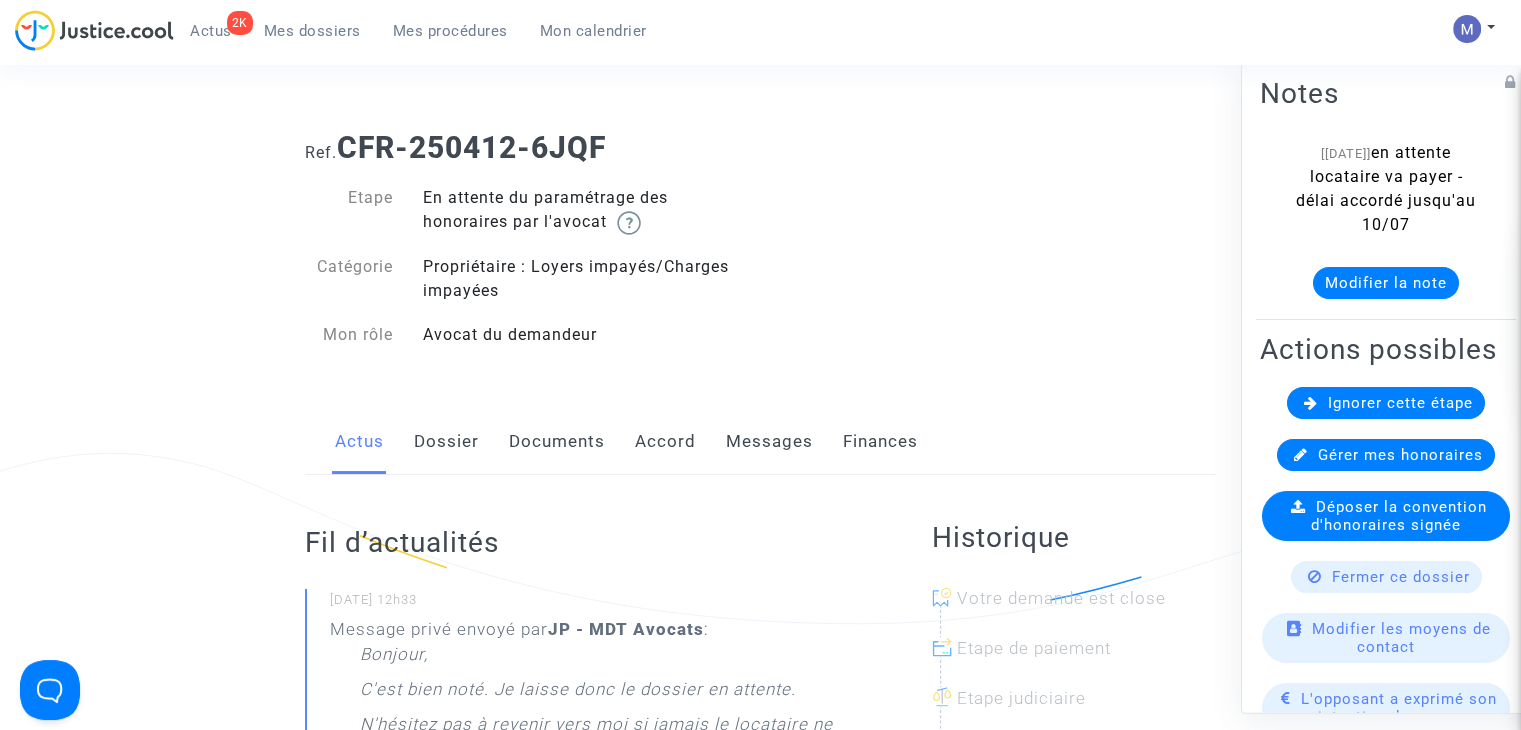 click on "Messages" 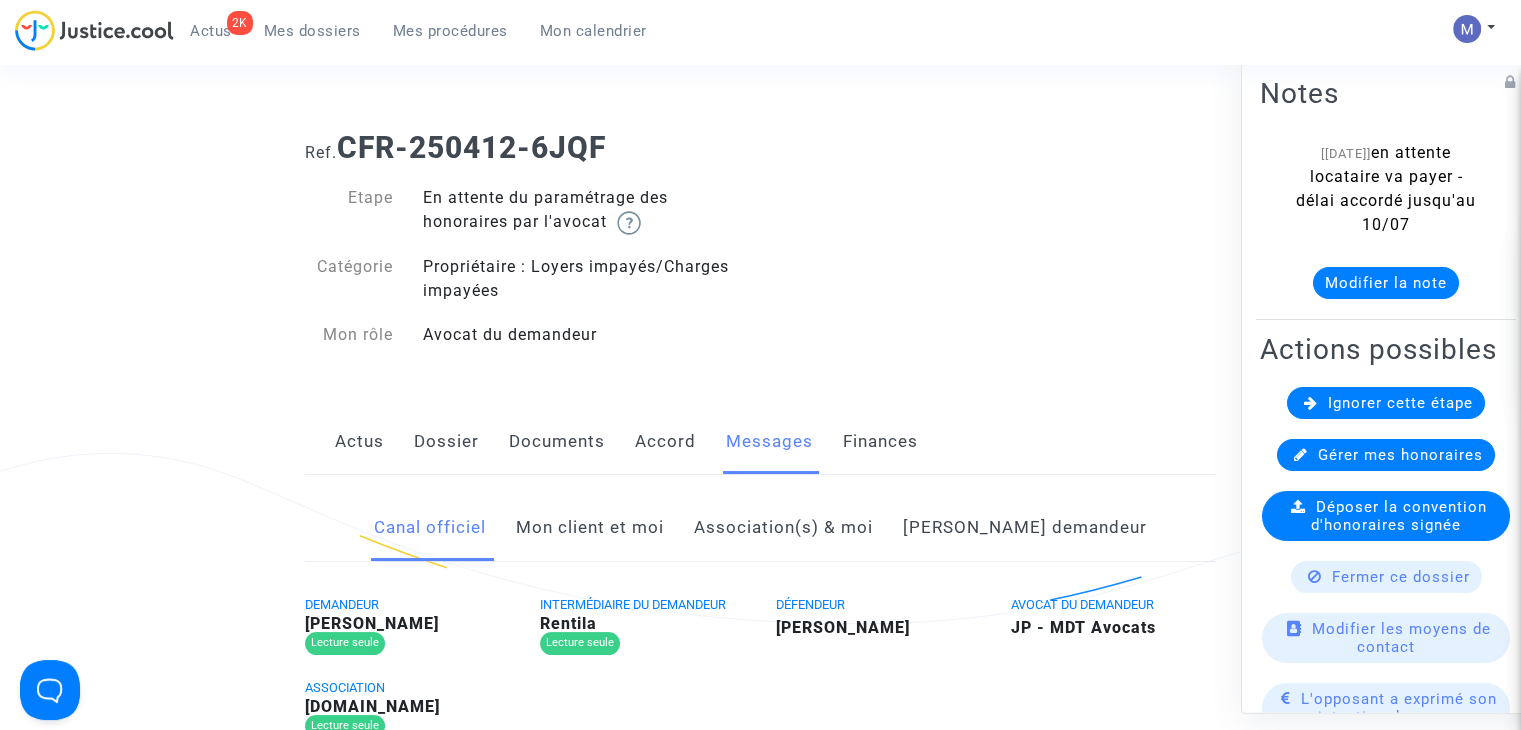 click on "Mon client et moi" 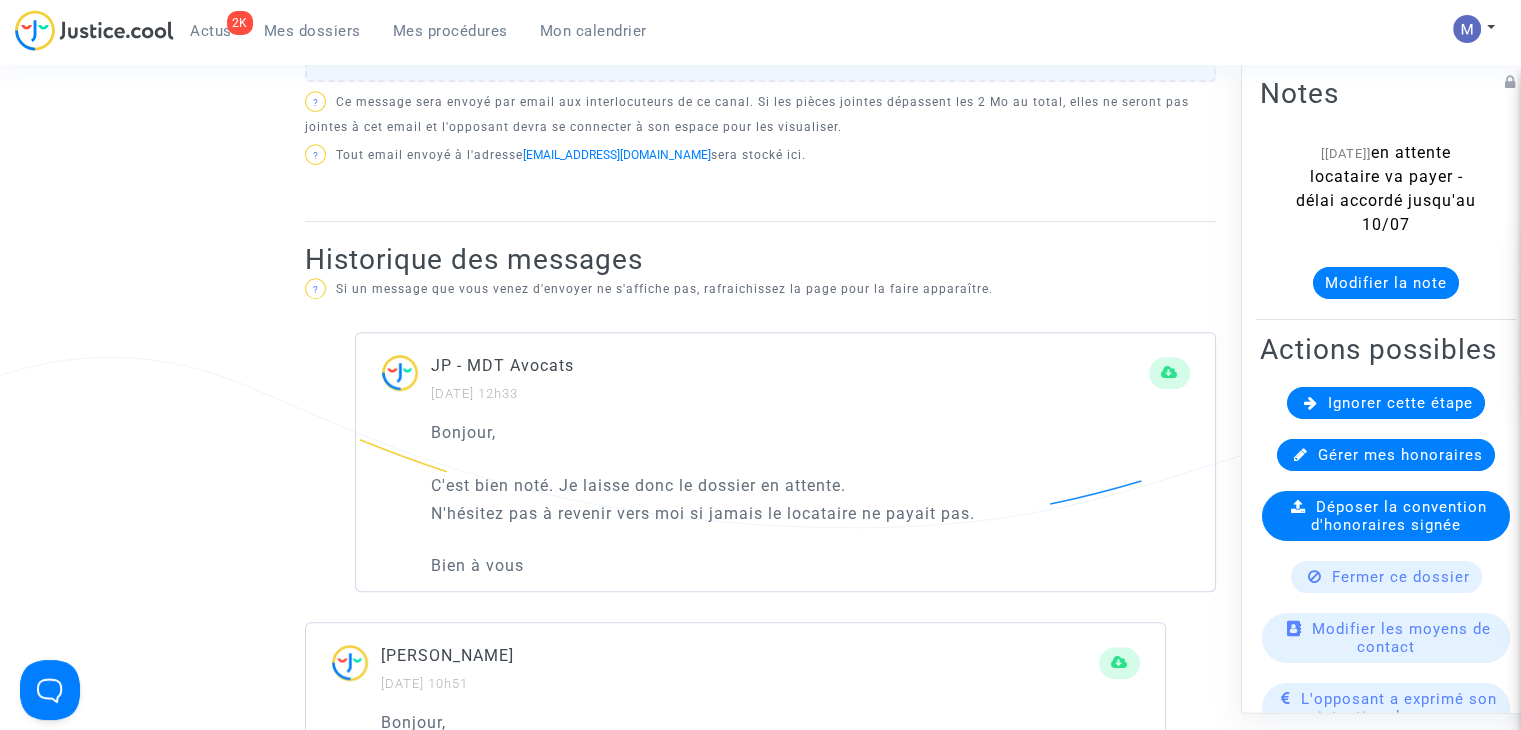 scroll, scrollTop: 1000, scrollLeft: 0, axis: vertical 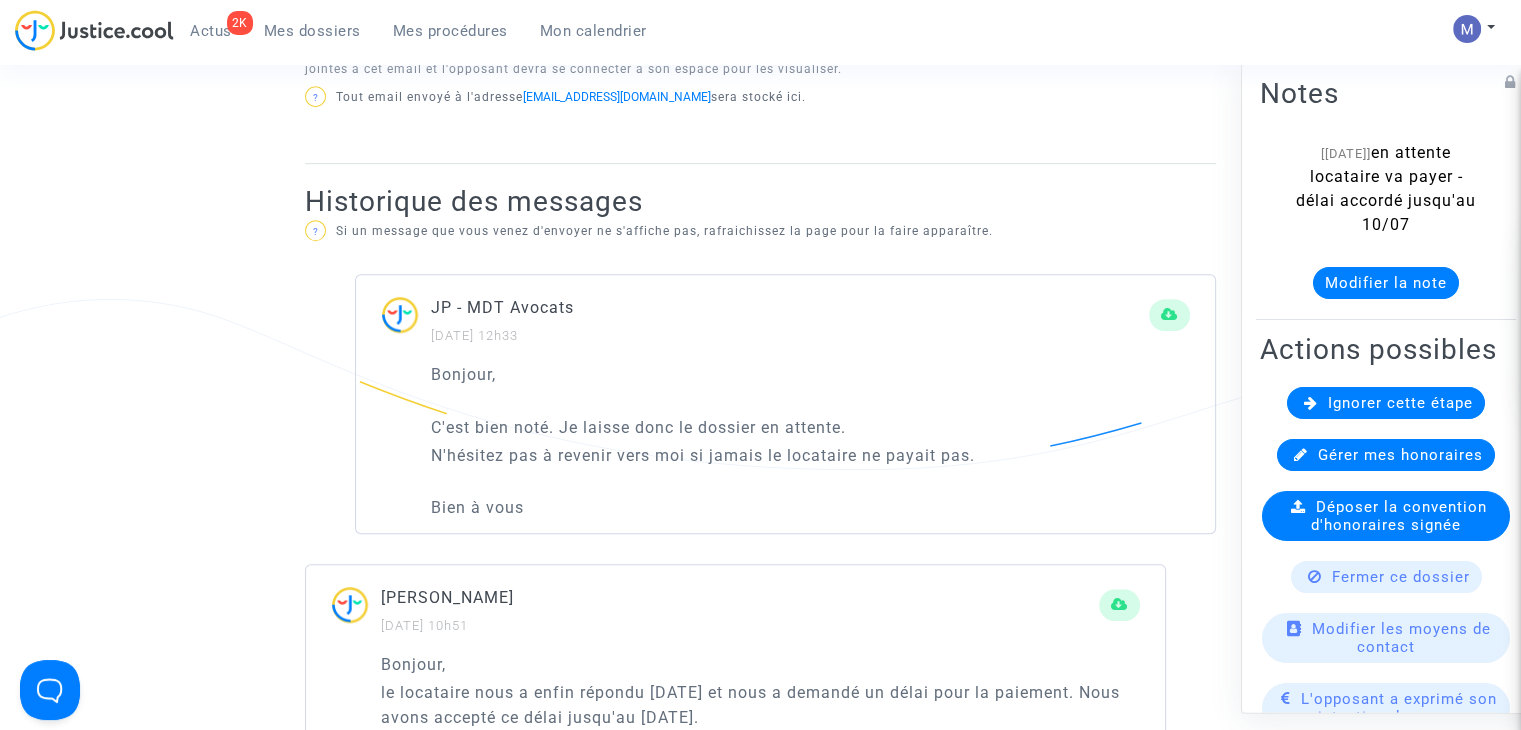 drag, startPoint x: 707, startPoint y: 425, endPoint x: 802, endPoint y: 457, distance: 100.2447 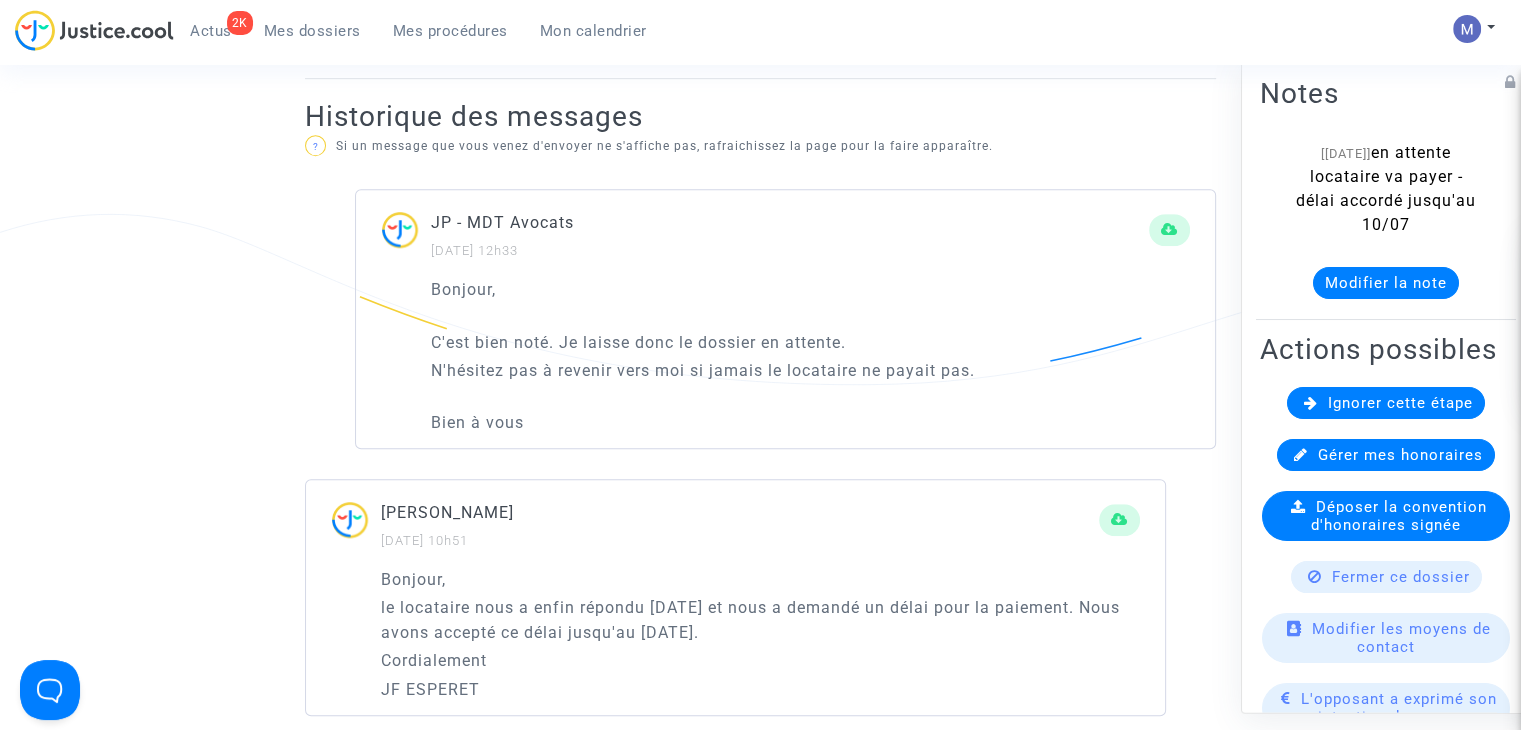 scroll, scrollTop: 1200, scrollLeft: 0, axis: vertical 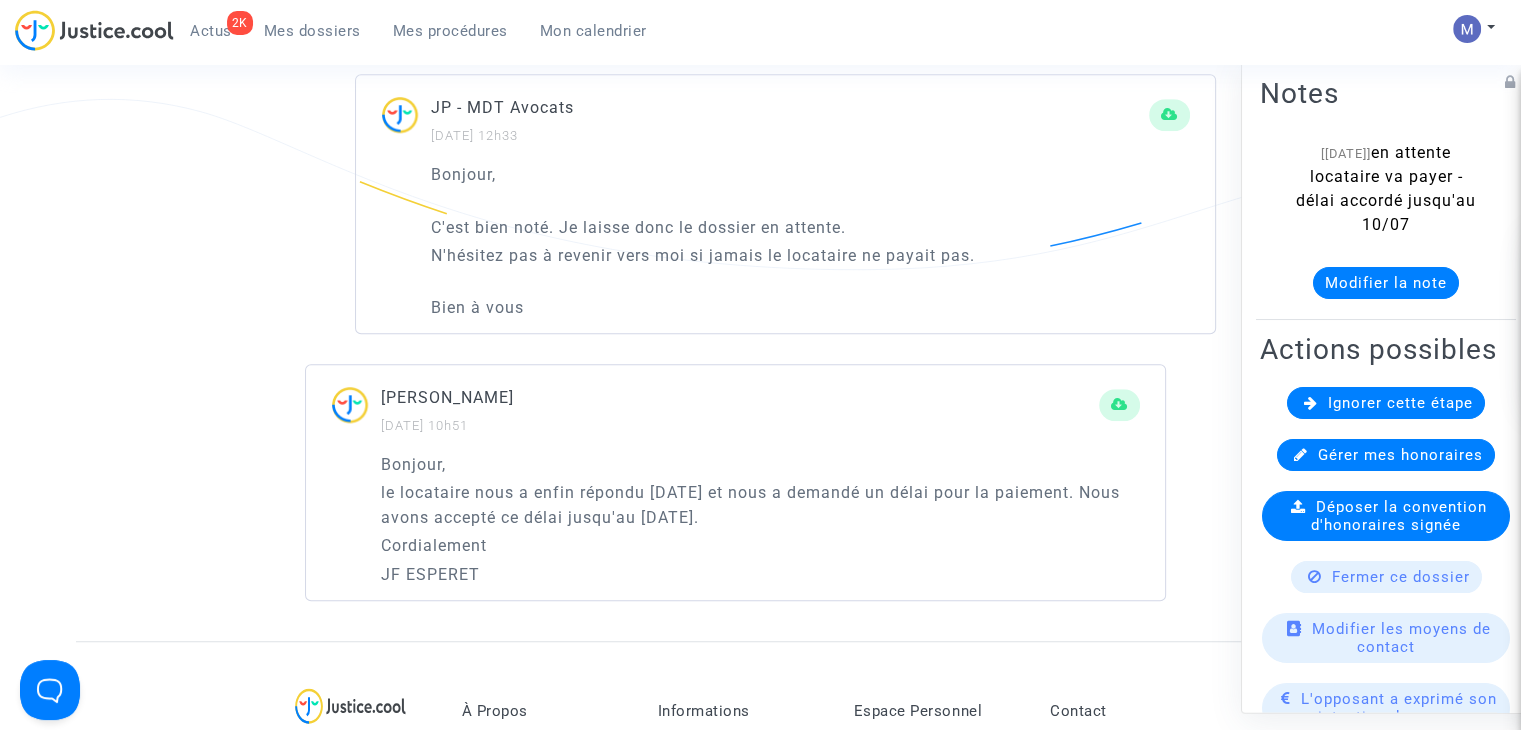 drag, startPoint x: 551, startPoint y: 497, endPoint x: 700, endPoint y: 507, distance: 149.33519 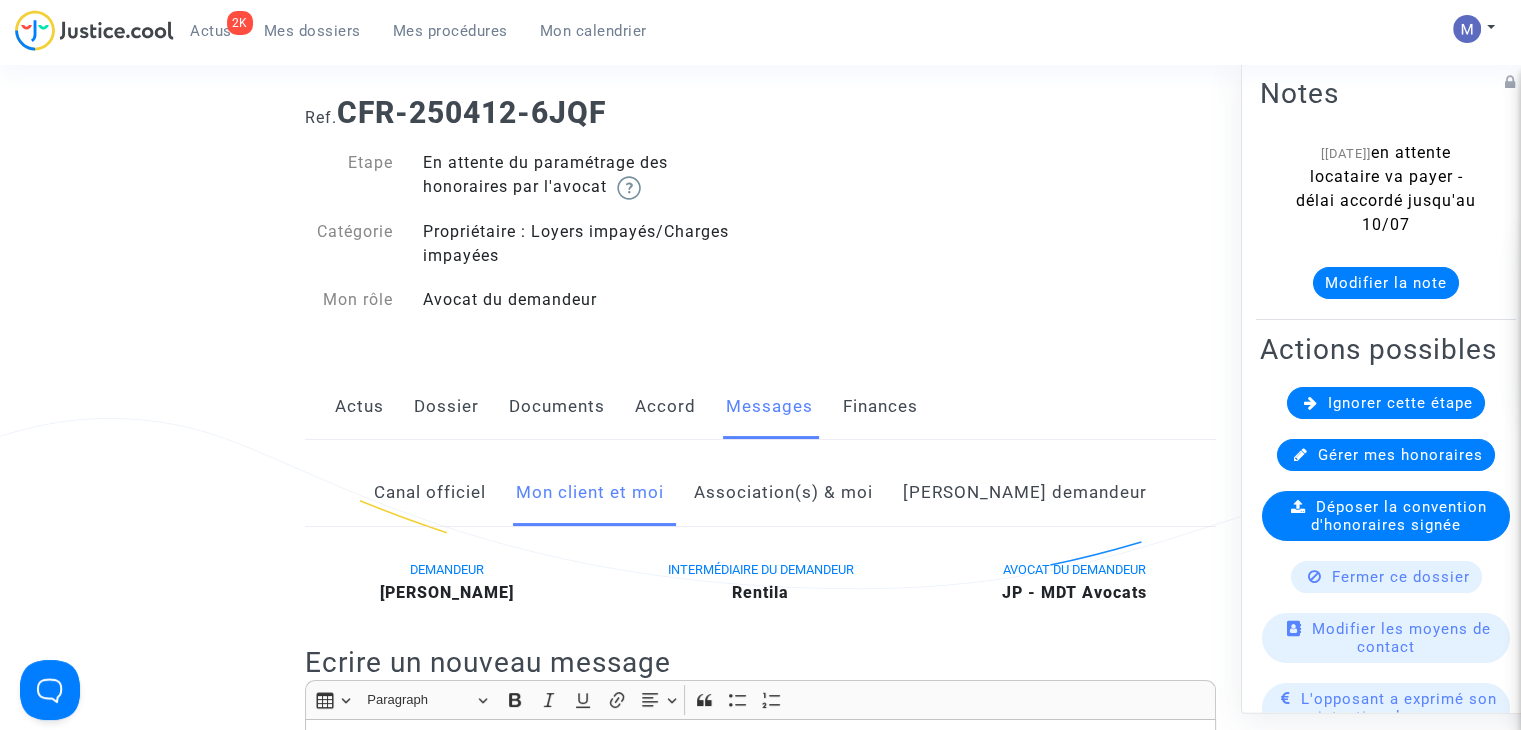 scroll, scrollTop: 0, scrollLeft: 0, axis: both 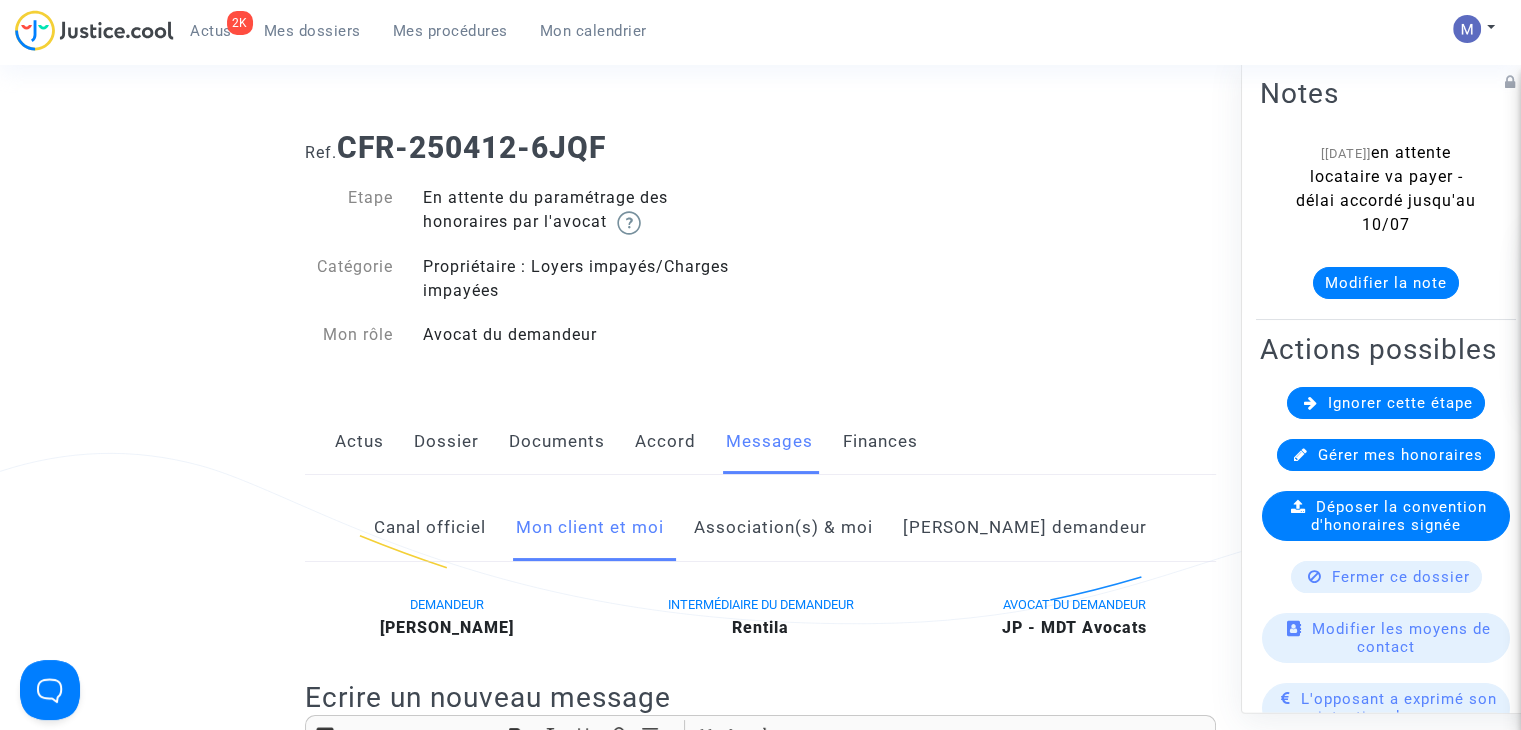 click on "Mes dossiers" at bounding box center (312, 31) 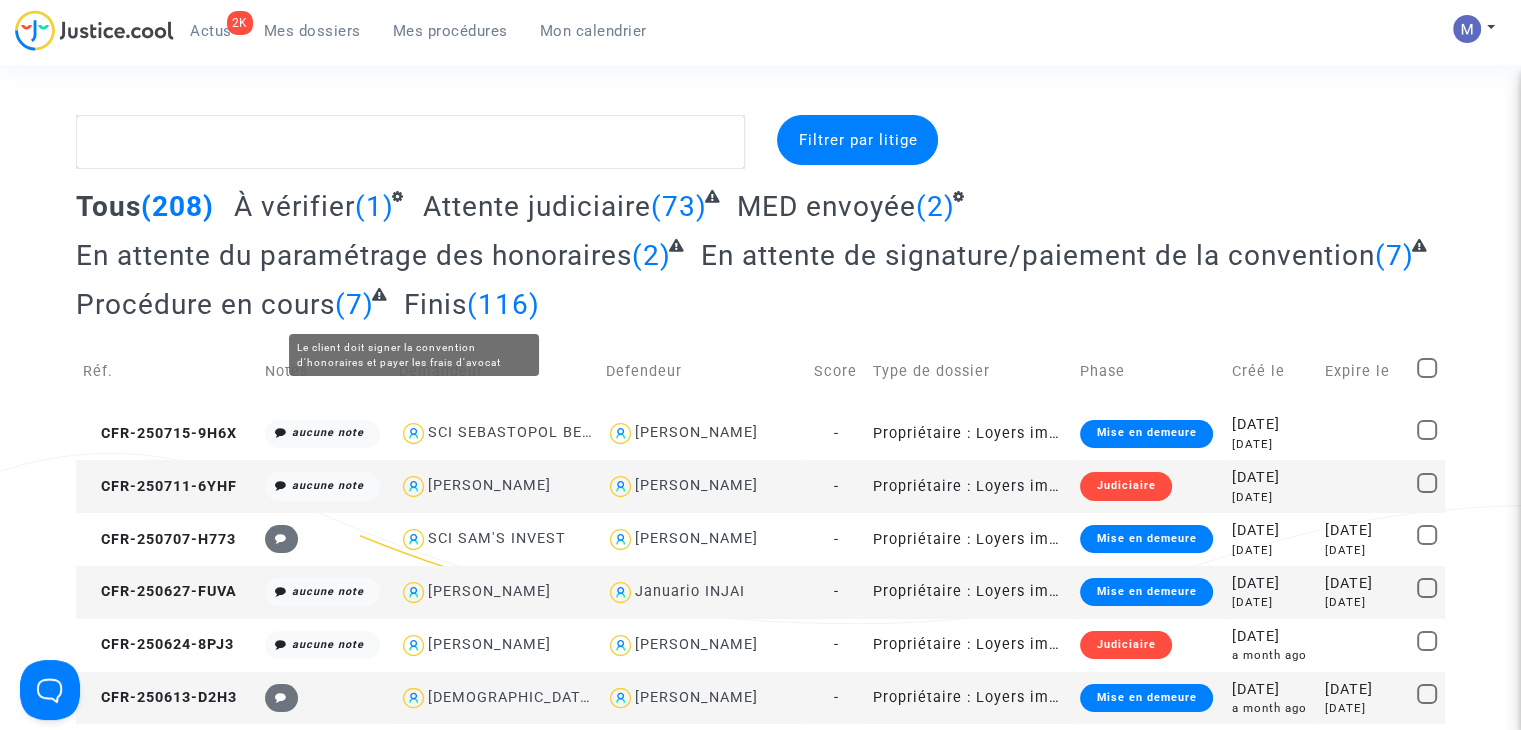 click on "En attente du paramétrage des honoraires" 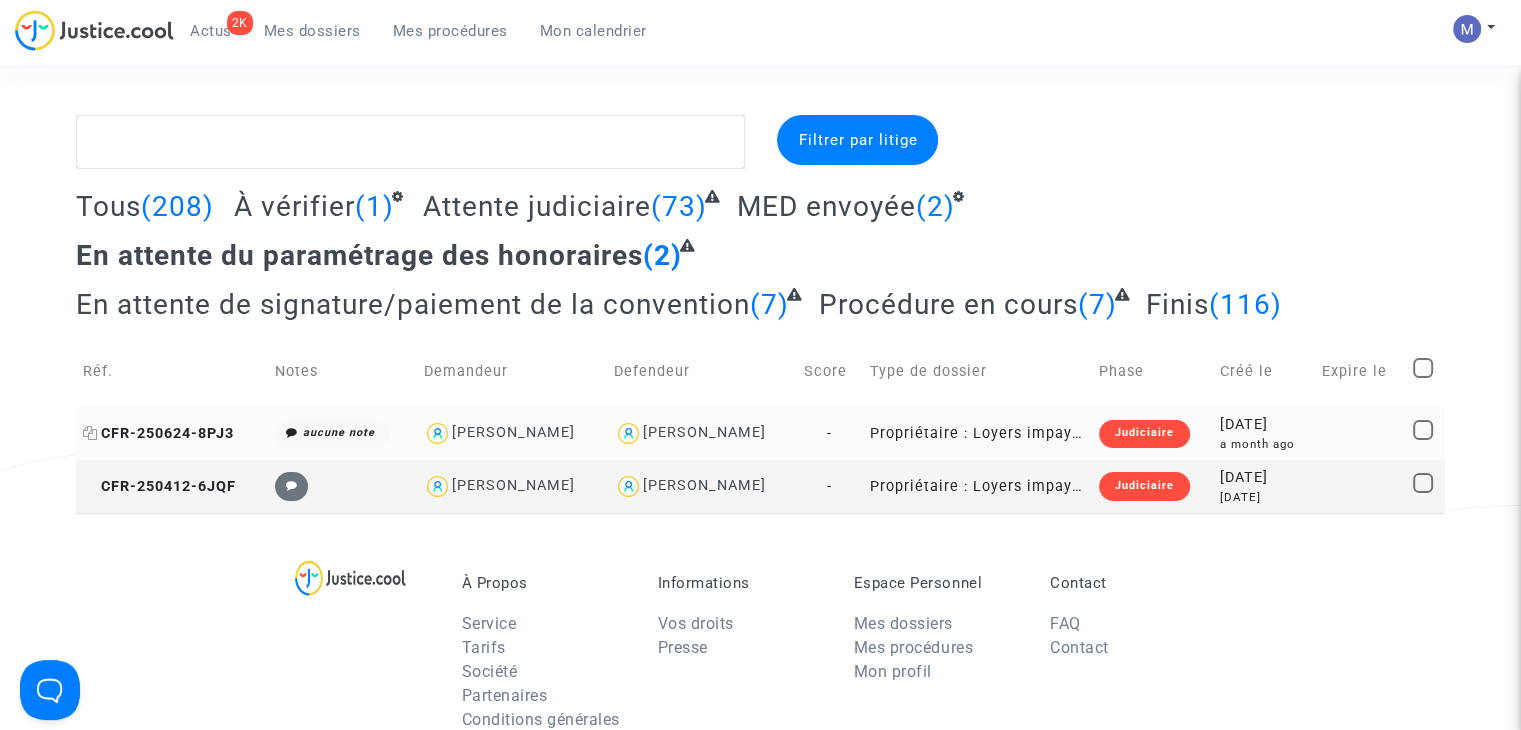 click on "CFR-250624-8PJ3" 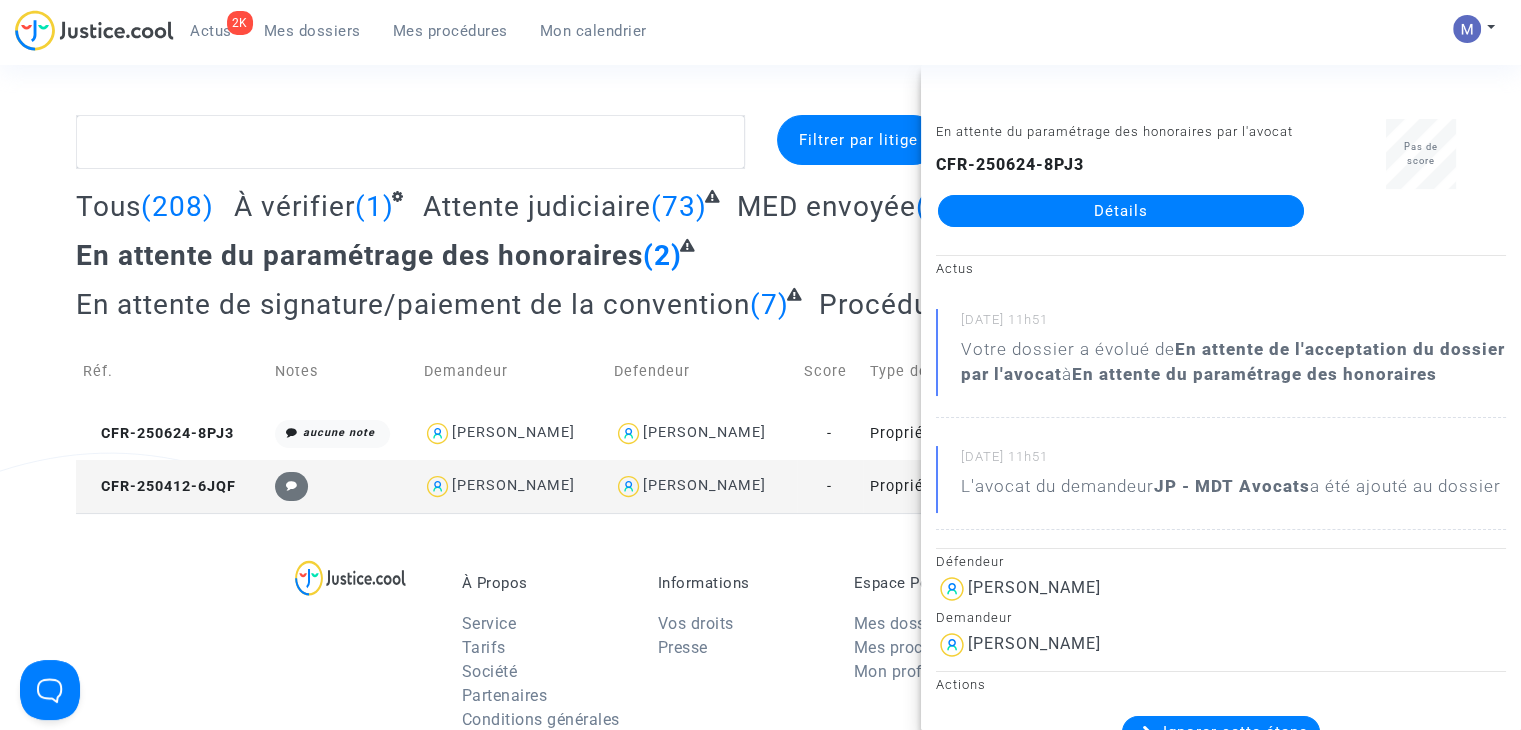 click on "Détails" 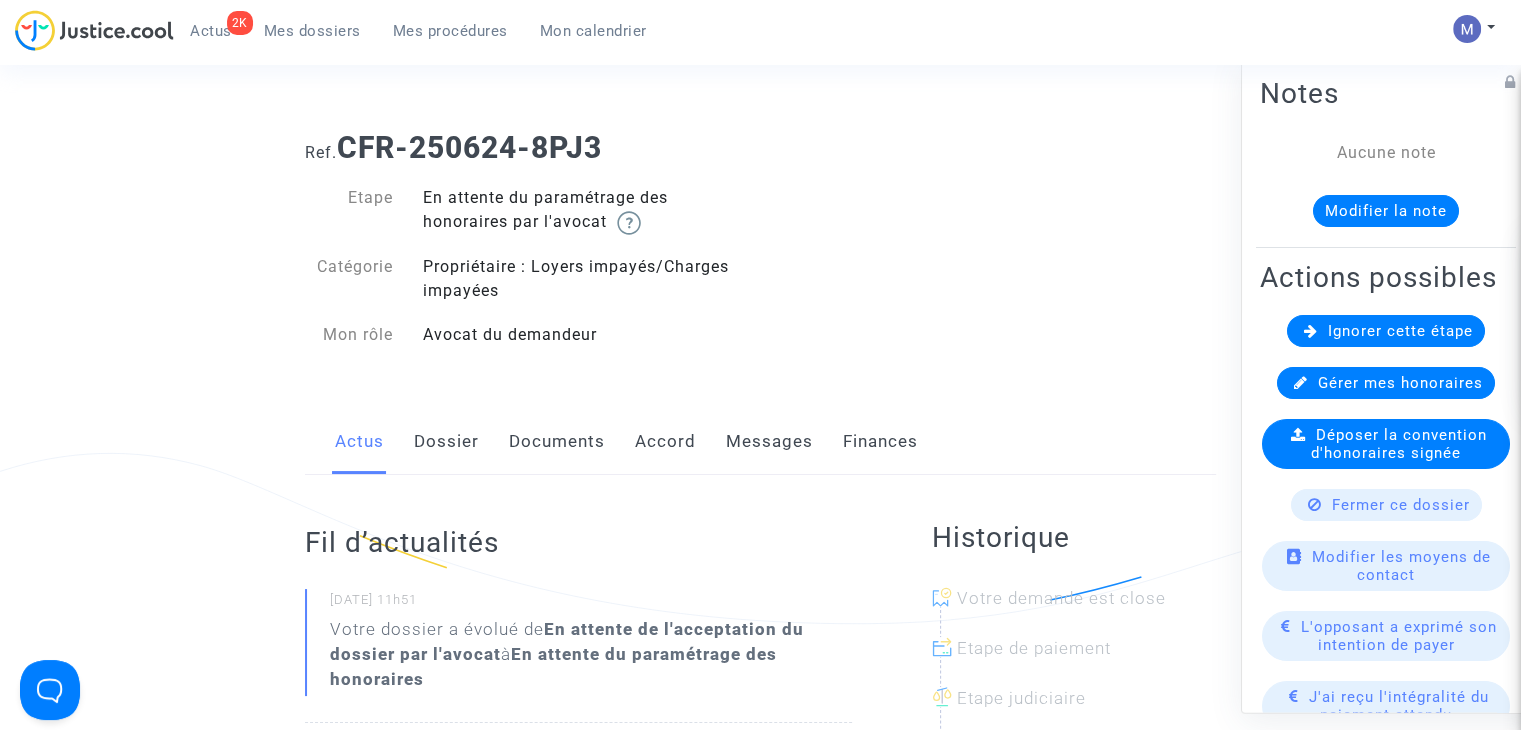 click on "Dossier" 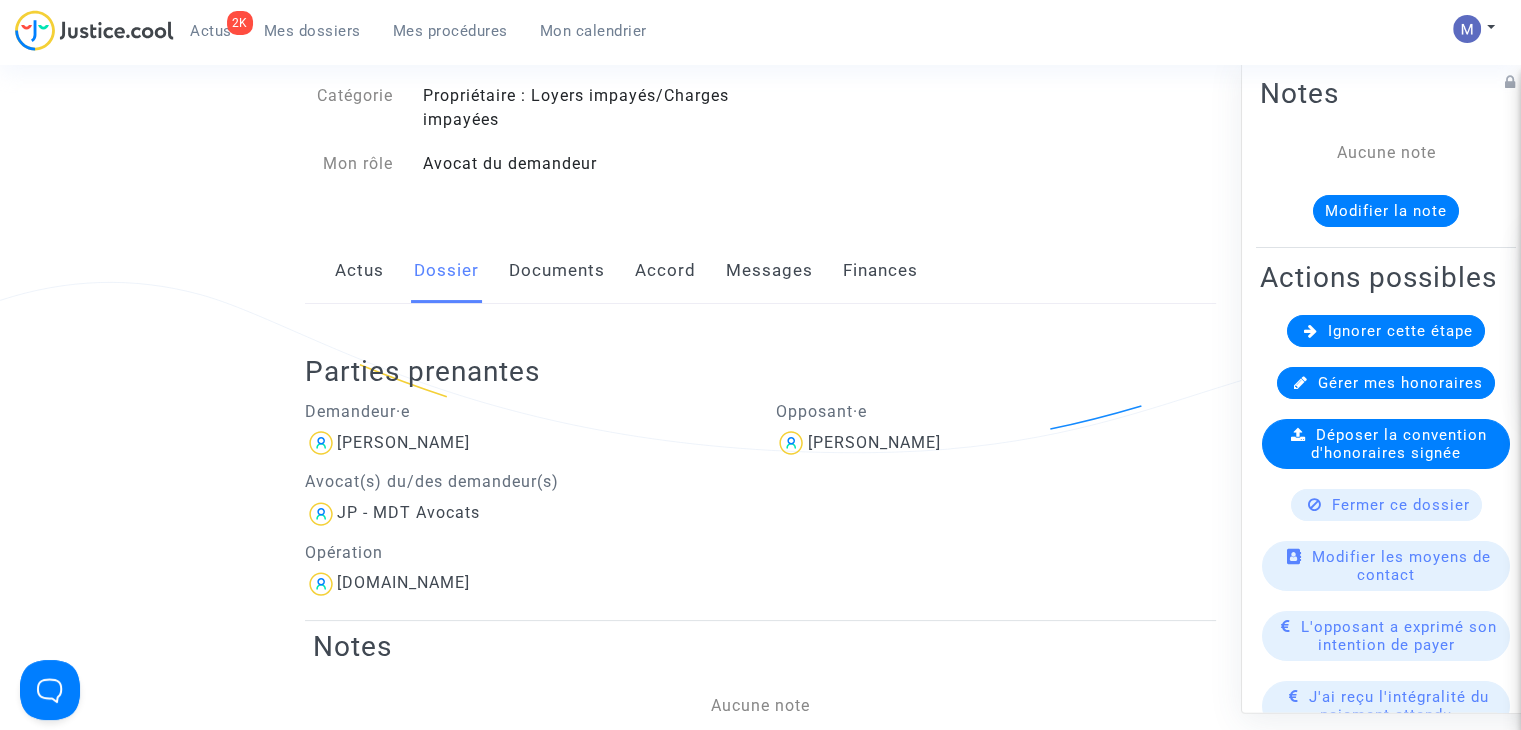 scroll, scrollTop: 0, scrollLeft: 0, axis: both 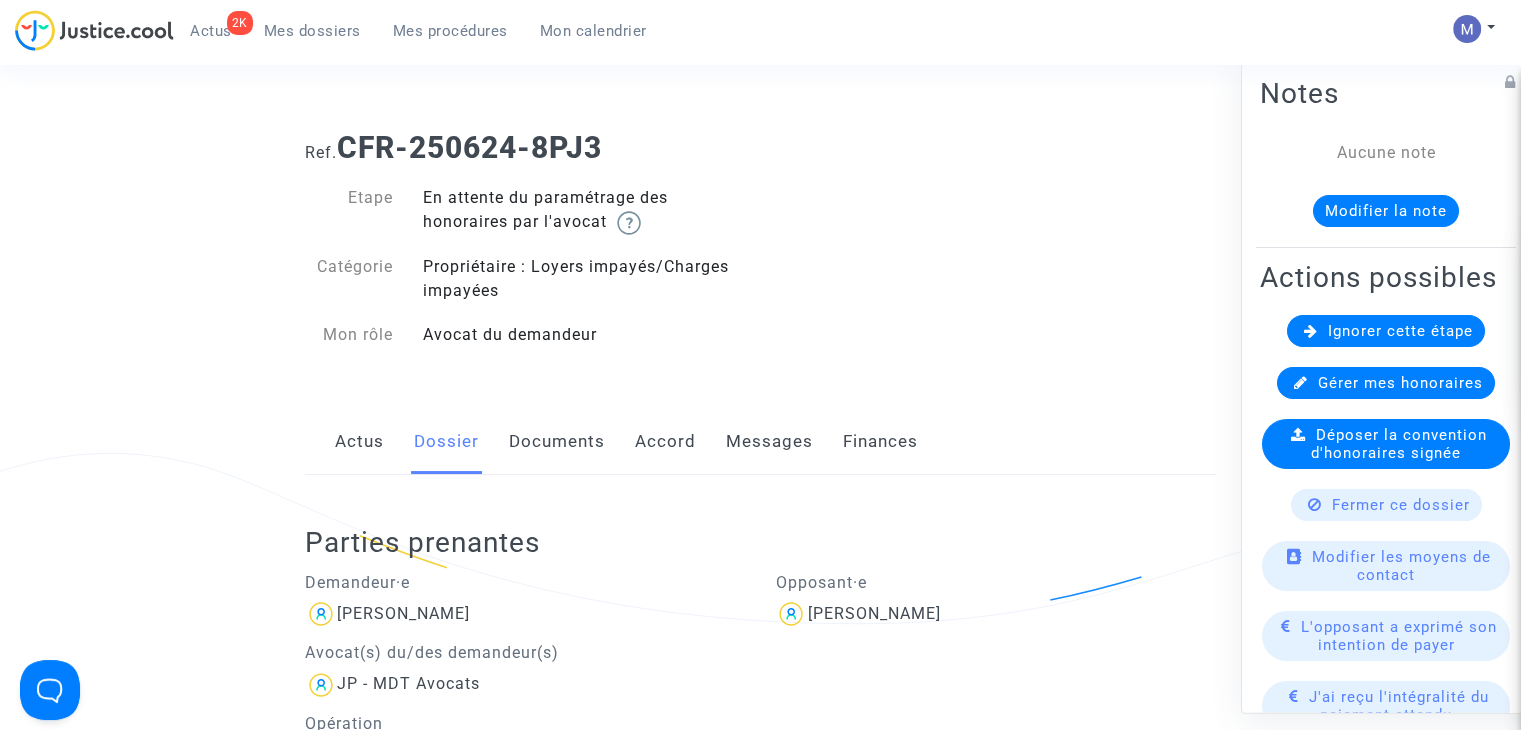 drag, startPoint x: 554, startPoint y: 444, endPoint x: 580, endPoint y: 457, distance: 29.068884 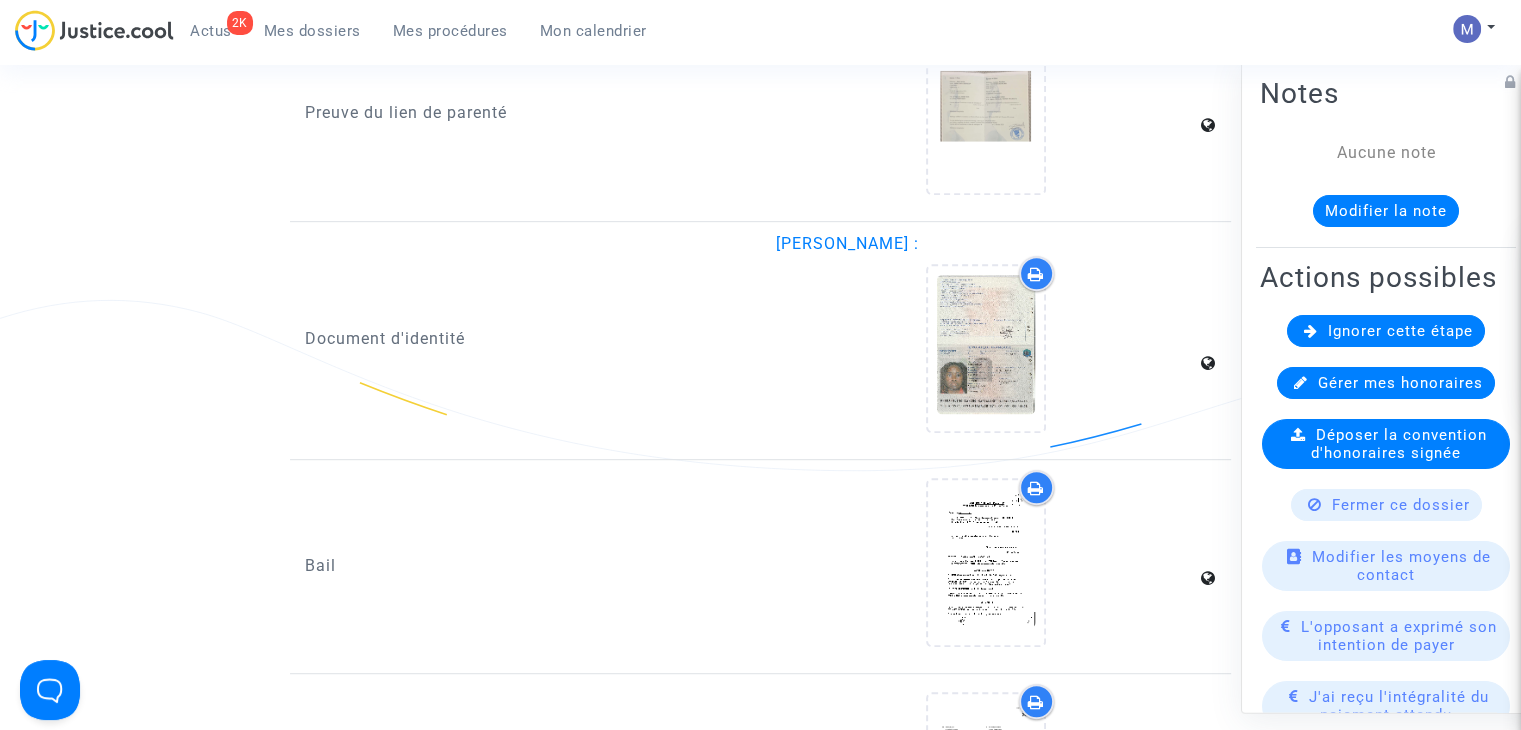scroll, scrollTop: 1000, scrollLeft: 0, axis: vertical 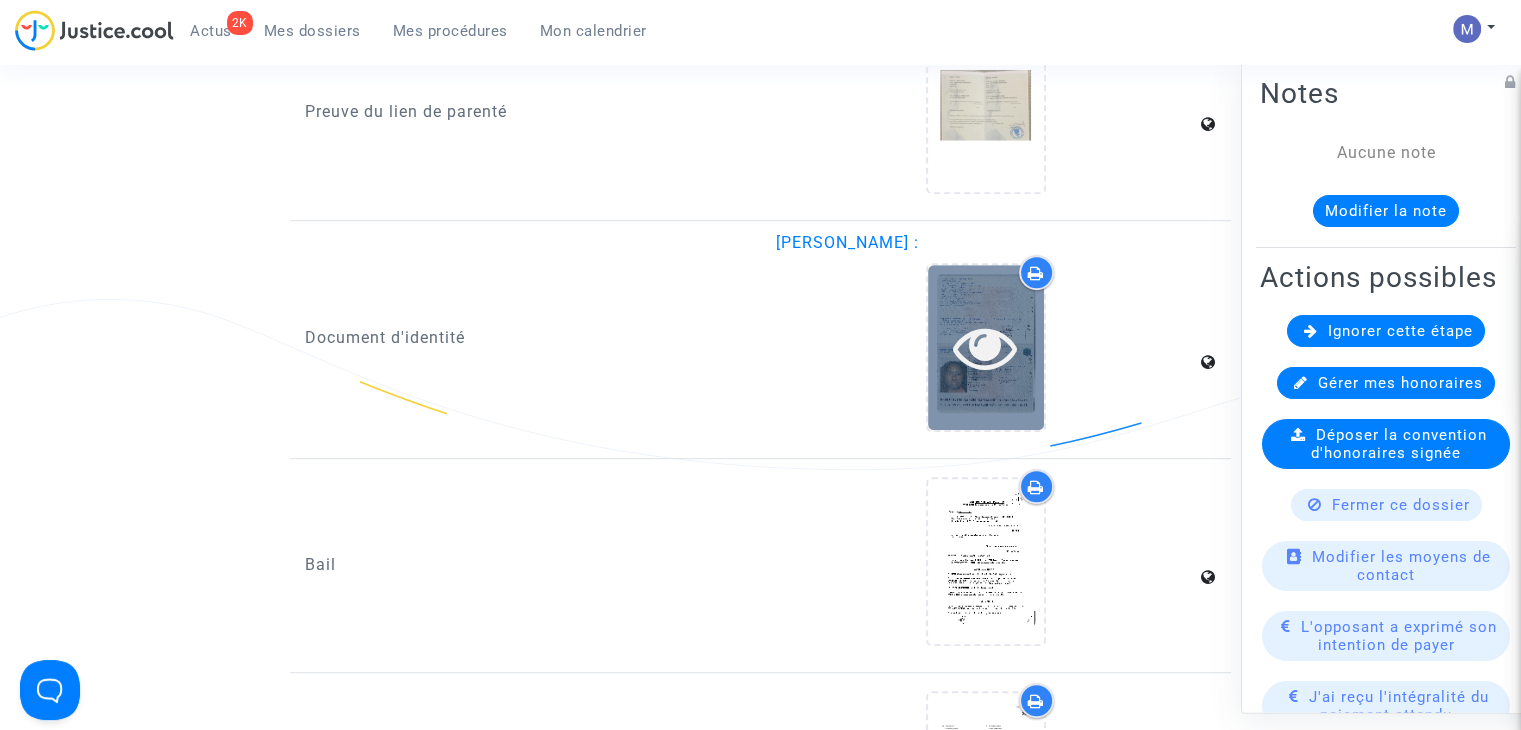 click at bounding box center [985, 347] 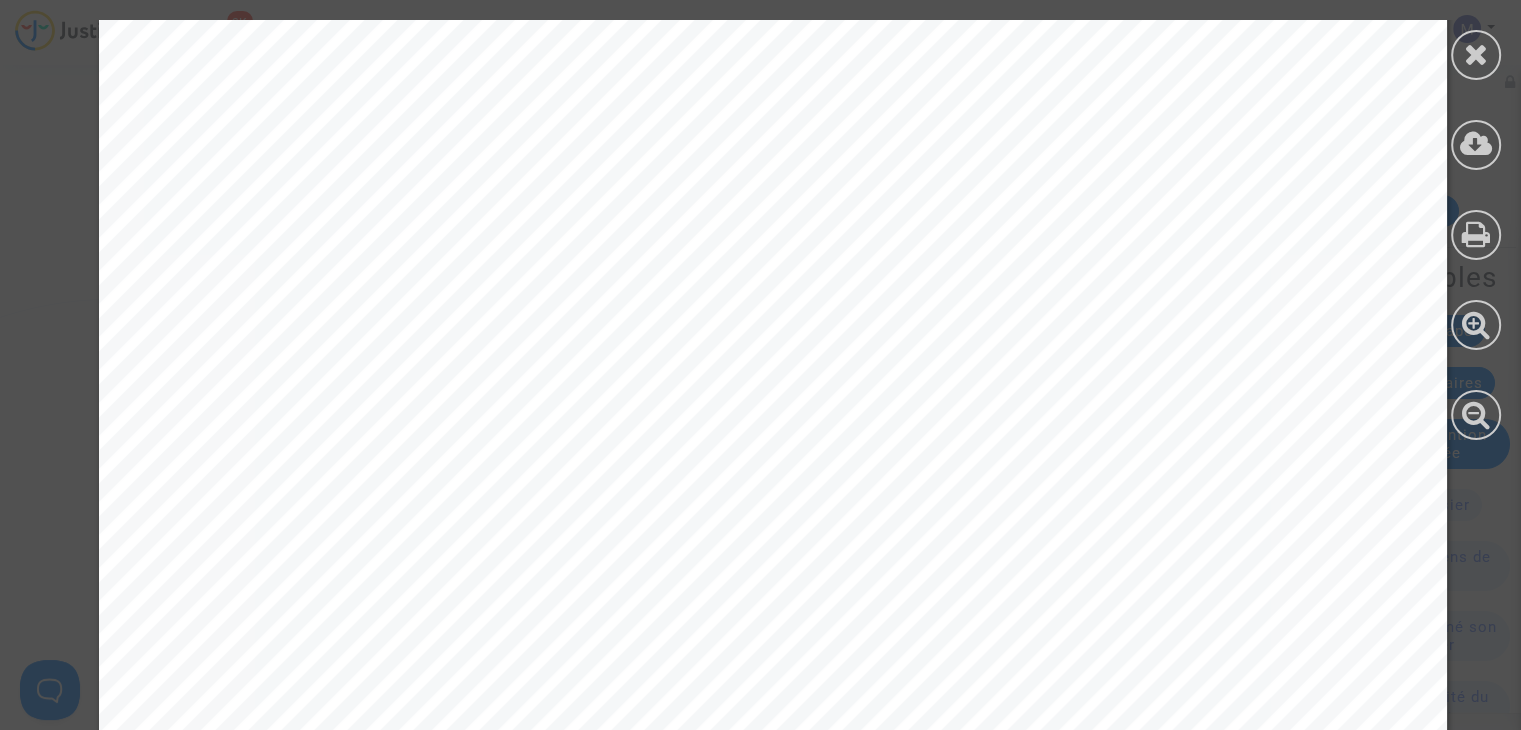 scroll, scrollTop: 900, scrollLeft: 0, axis: vertical 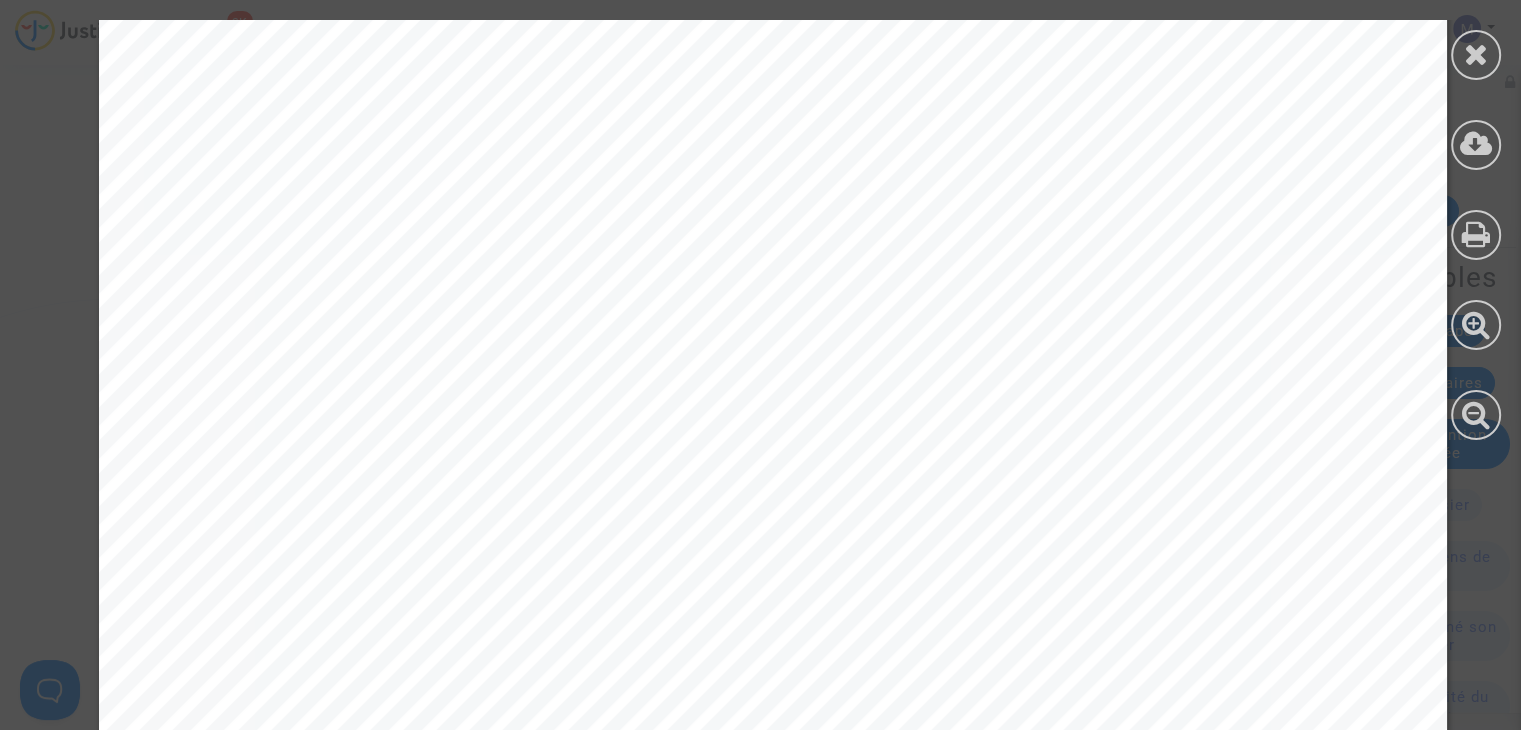 click at bounding box center (1476, 55) 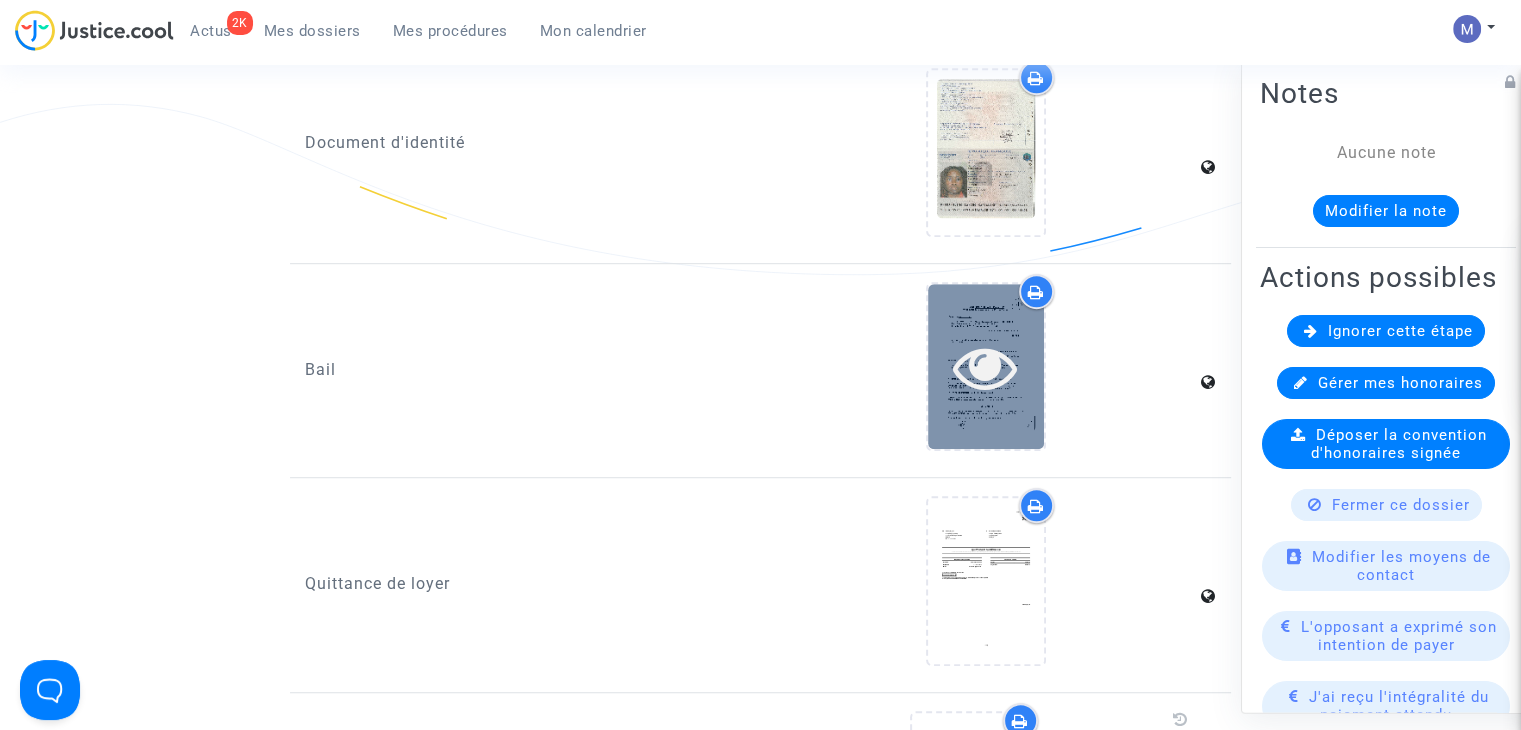 scroll, scrollTop: 1200, scrollLeft: 0, axis: vertical 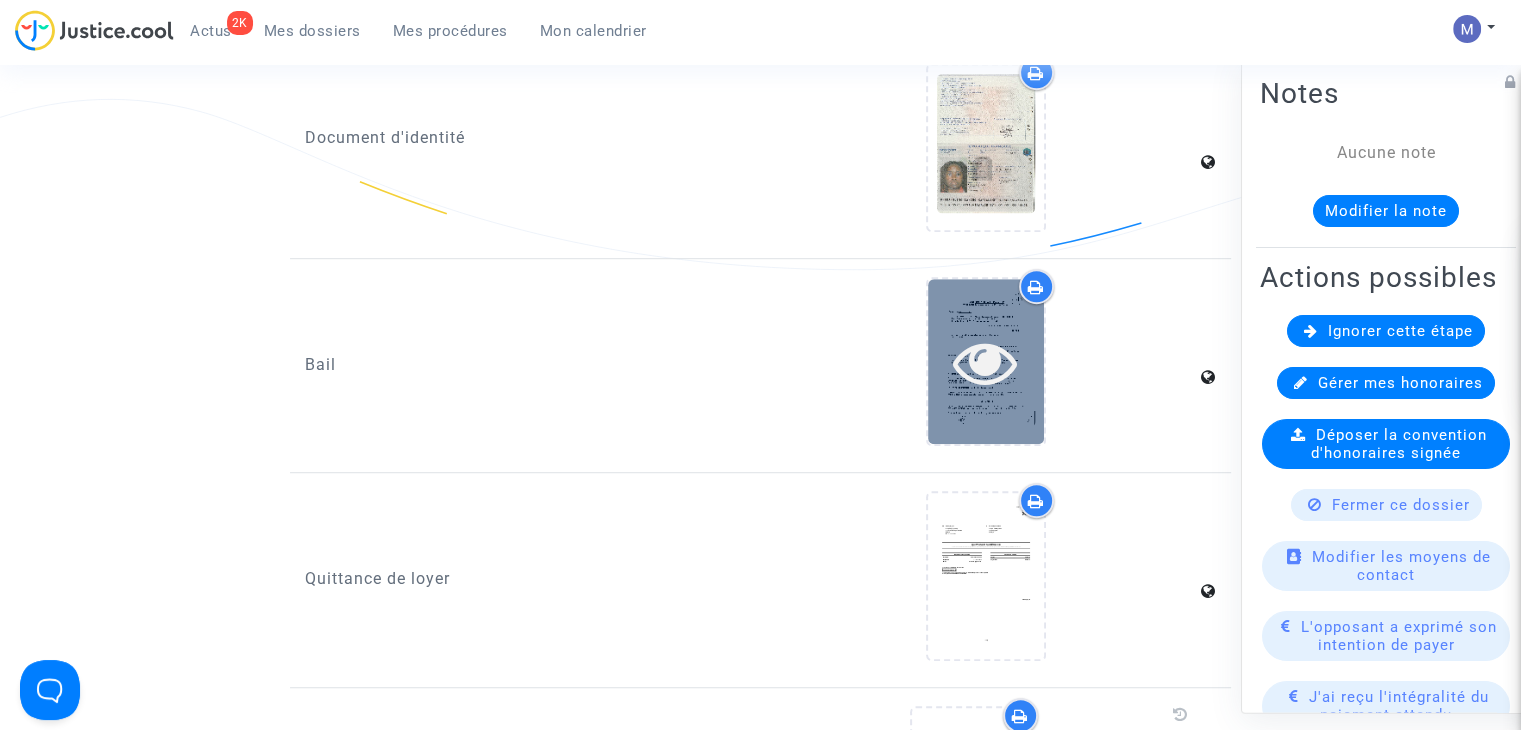 click at bounding box center [985, 362] 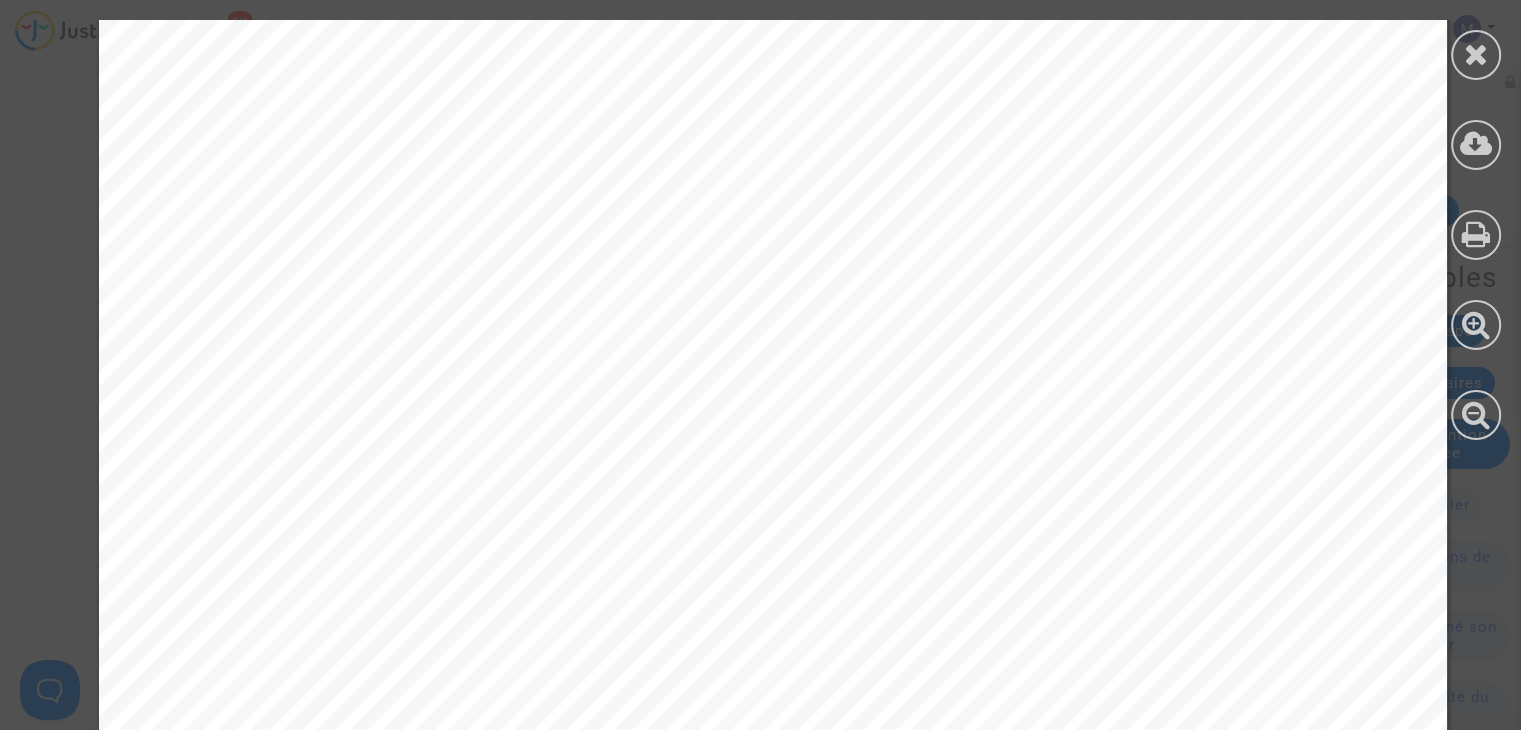 scroll, scrollTop: 300, scrollLeft: 0, axis: vertical 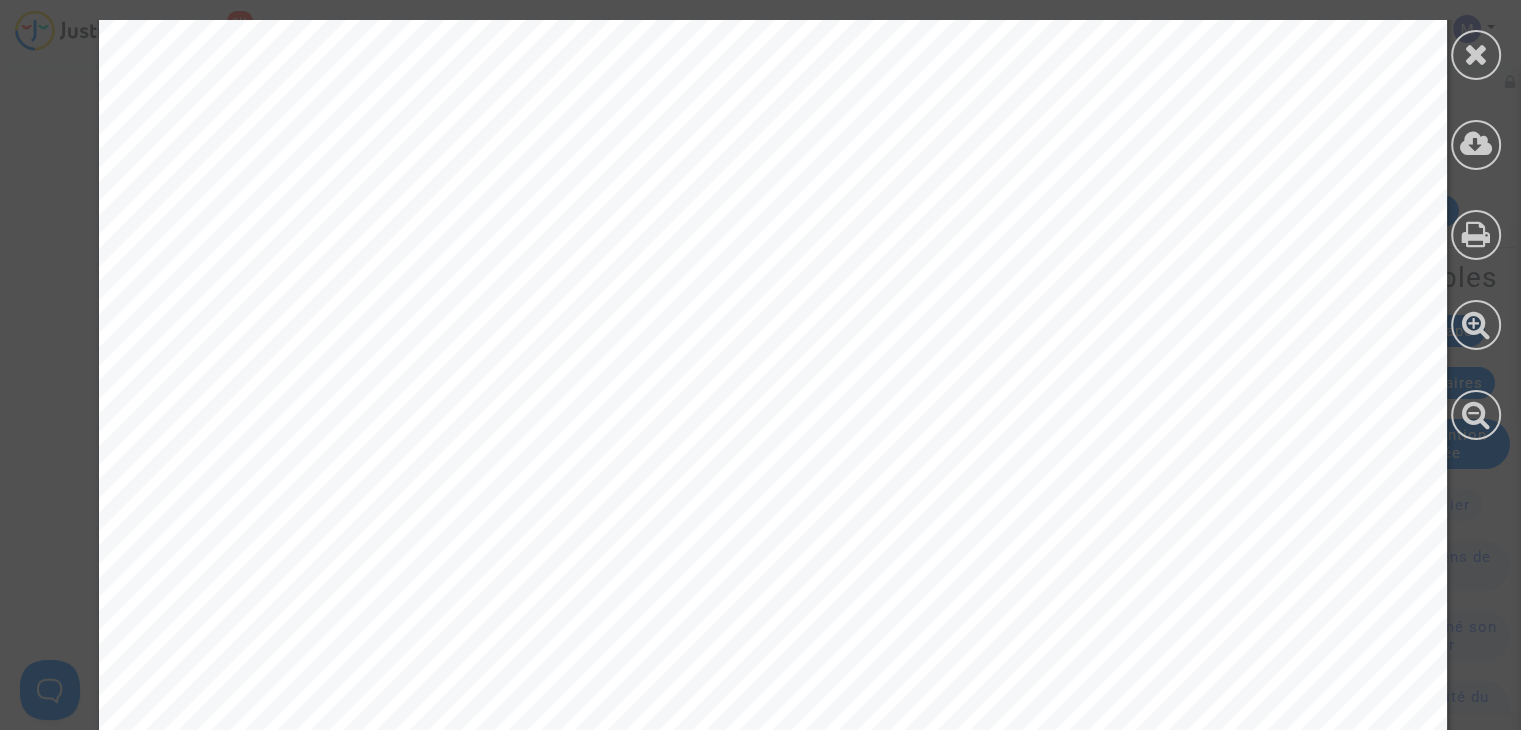 drag, startPoint x: 425, startPoint y: 350, endPoint x: 571, endPoint y: 357, distance: 146.16771 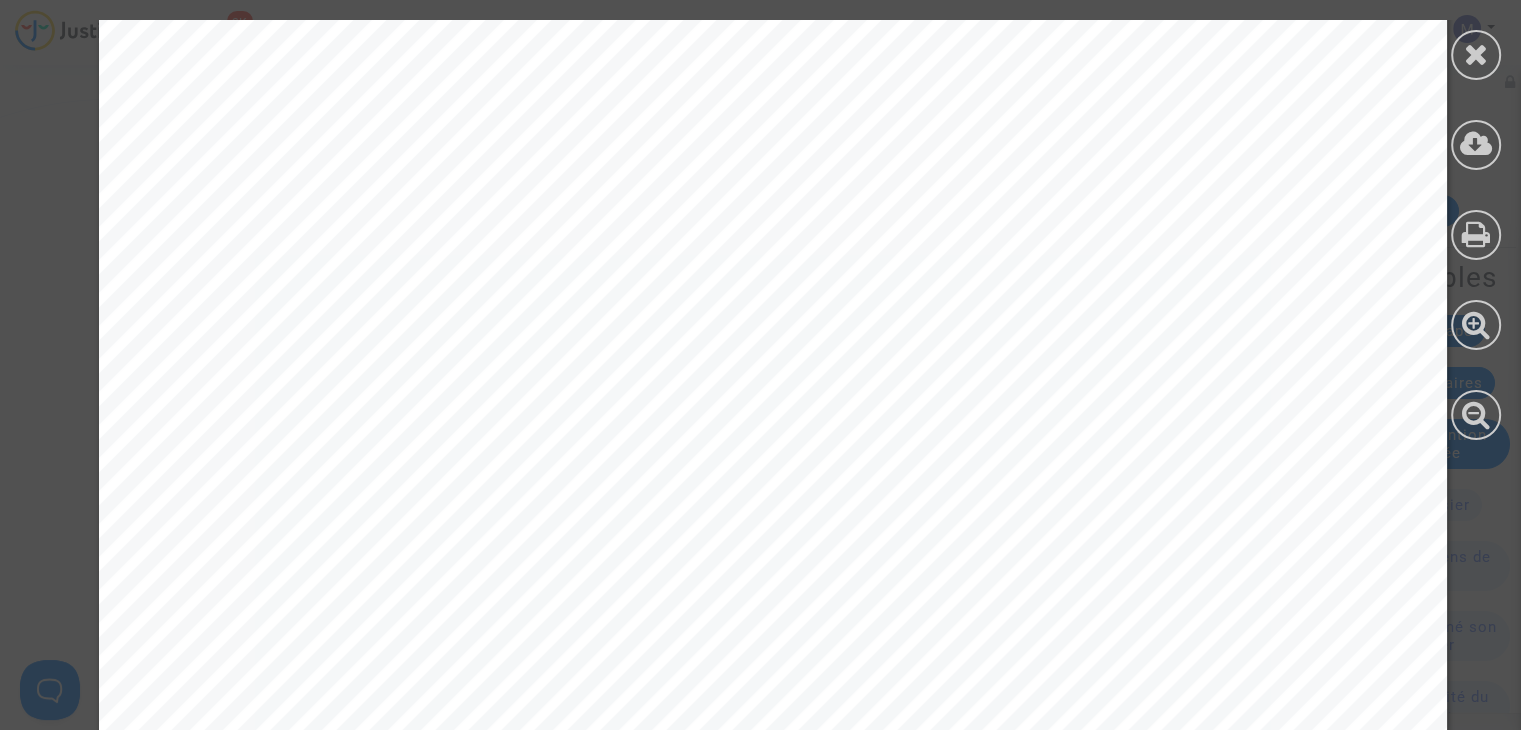 scroll, scrollTop: 600, scrollLeft: 0, axis: vertical 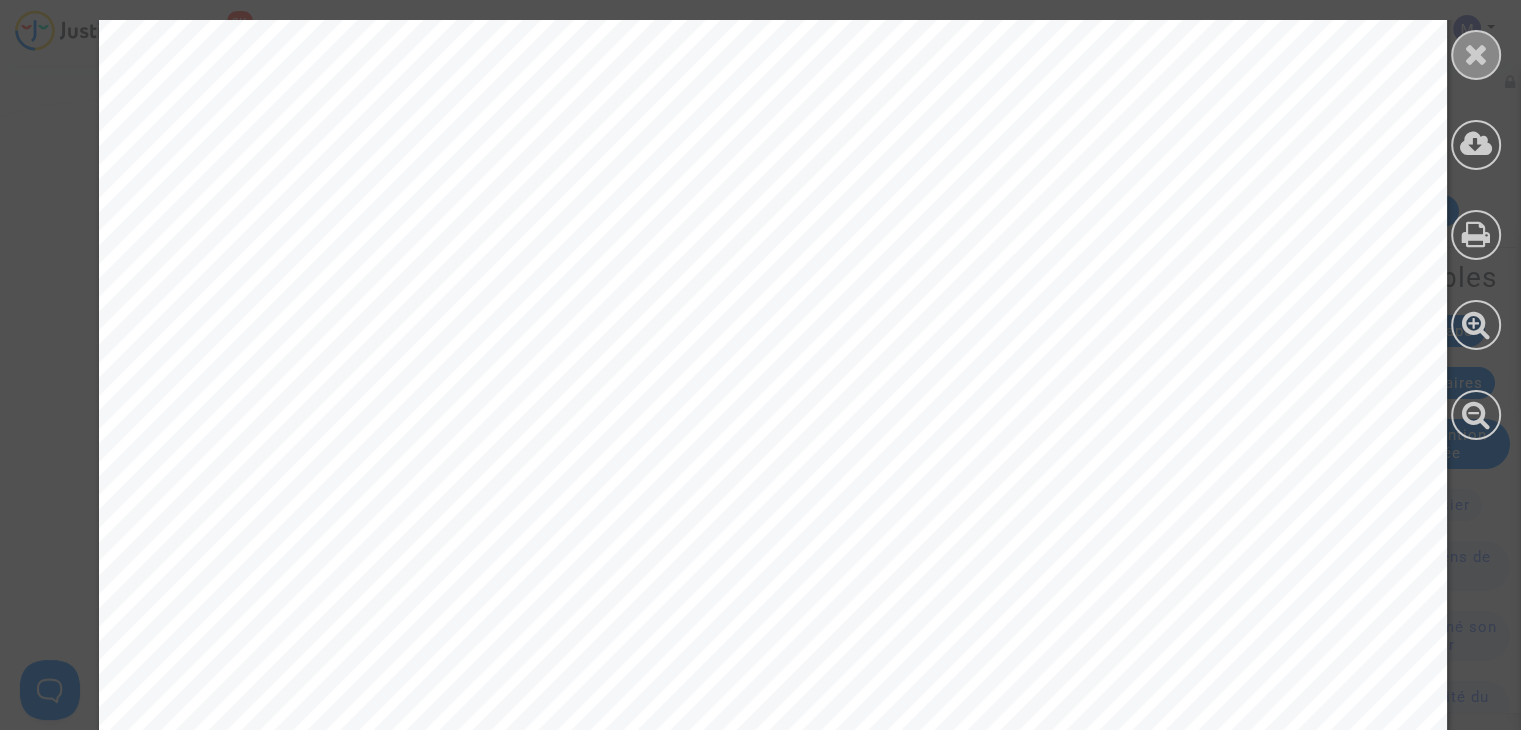 click at bounding box center (1476, 54) 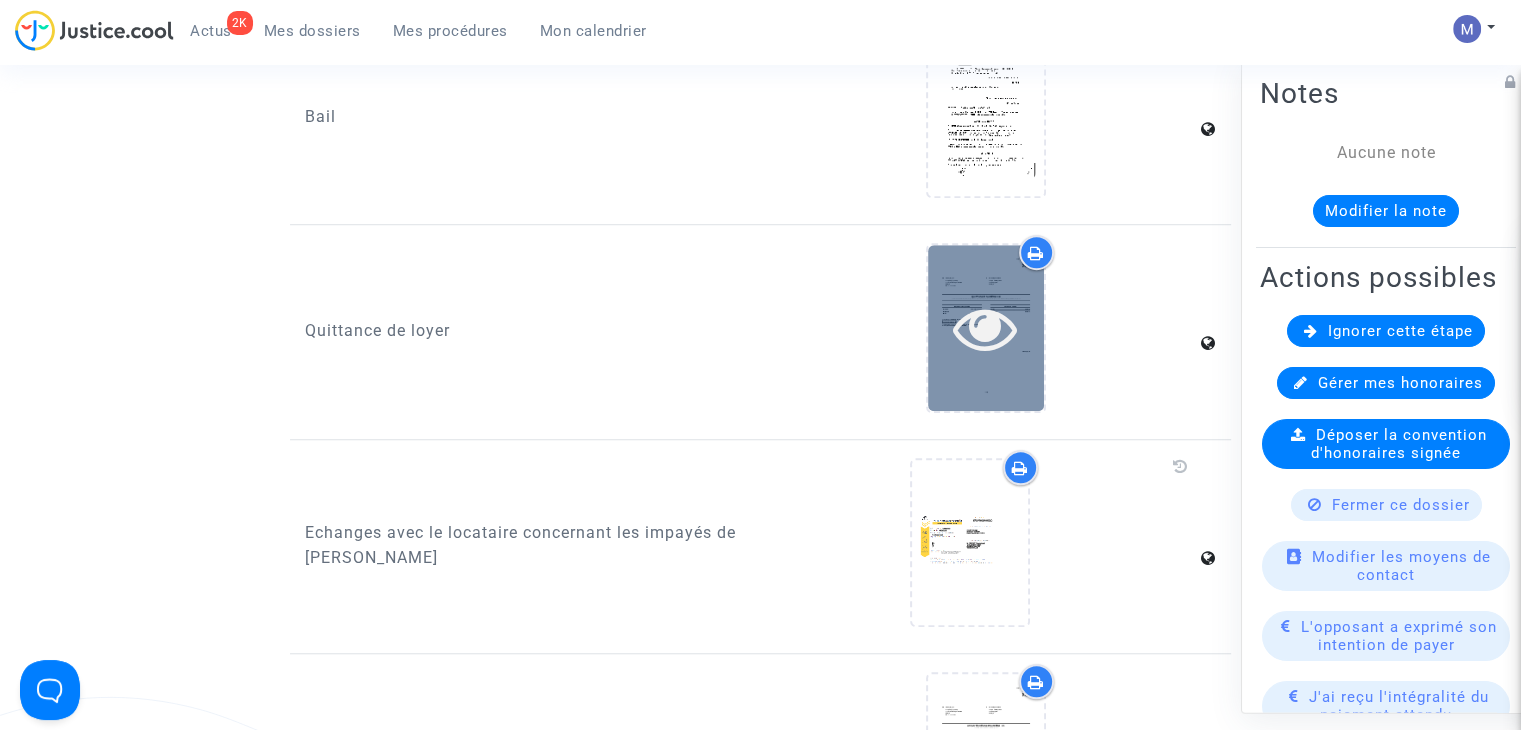 scroll, scrollTop: 1500, scrollLeft: 0, axis: vertical 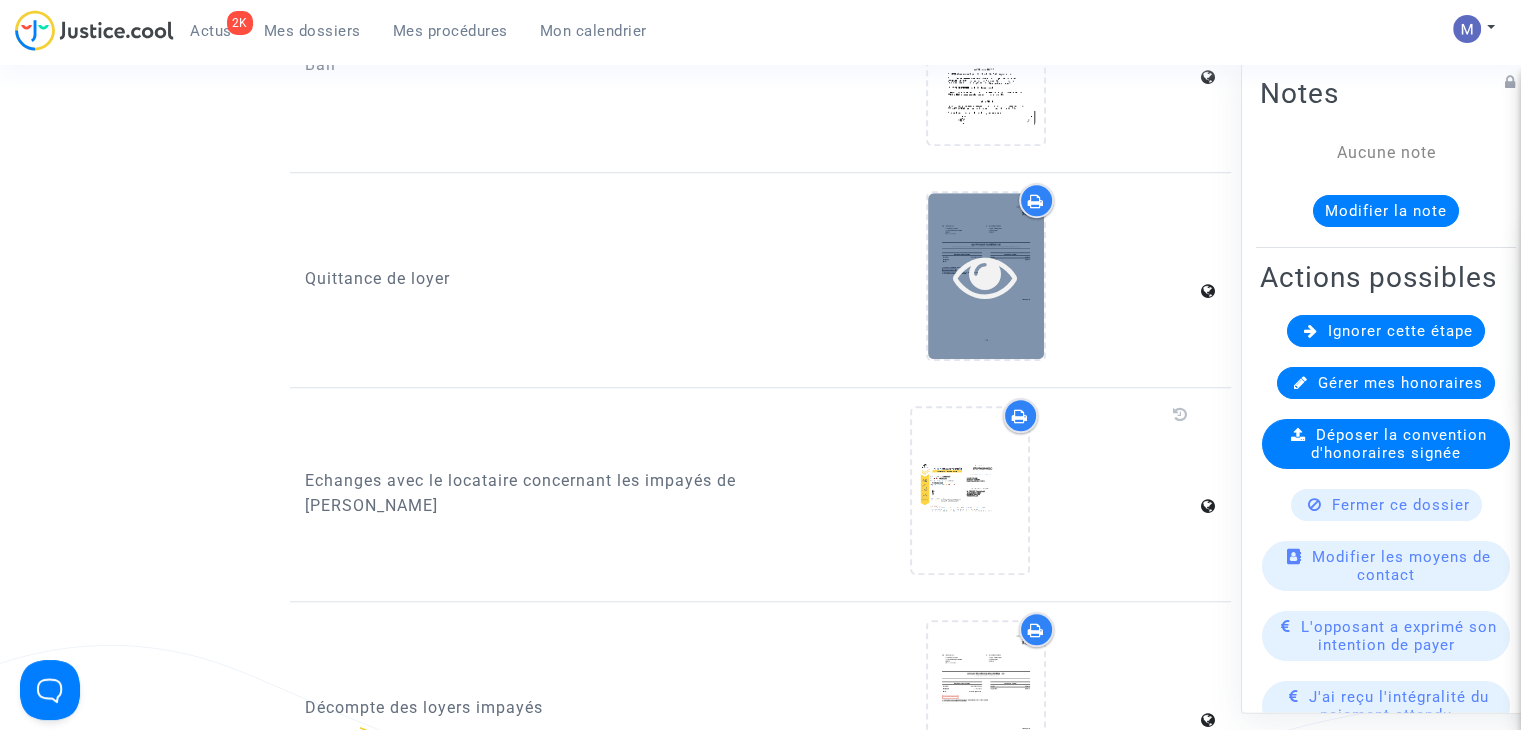click at bounding box center (985, 276) 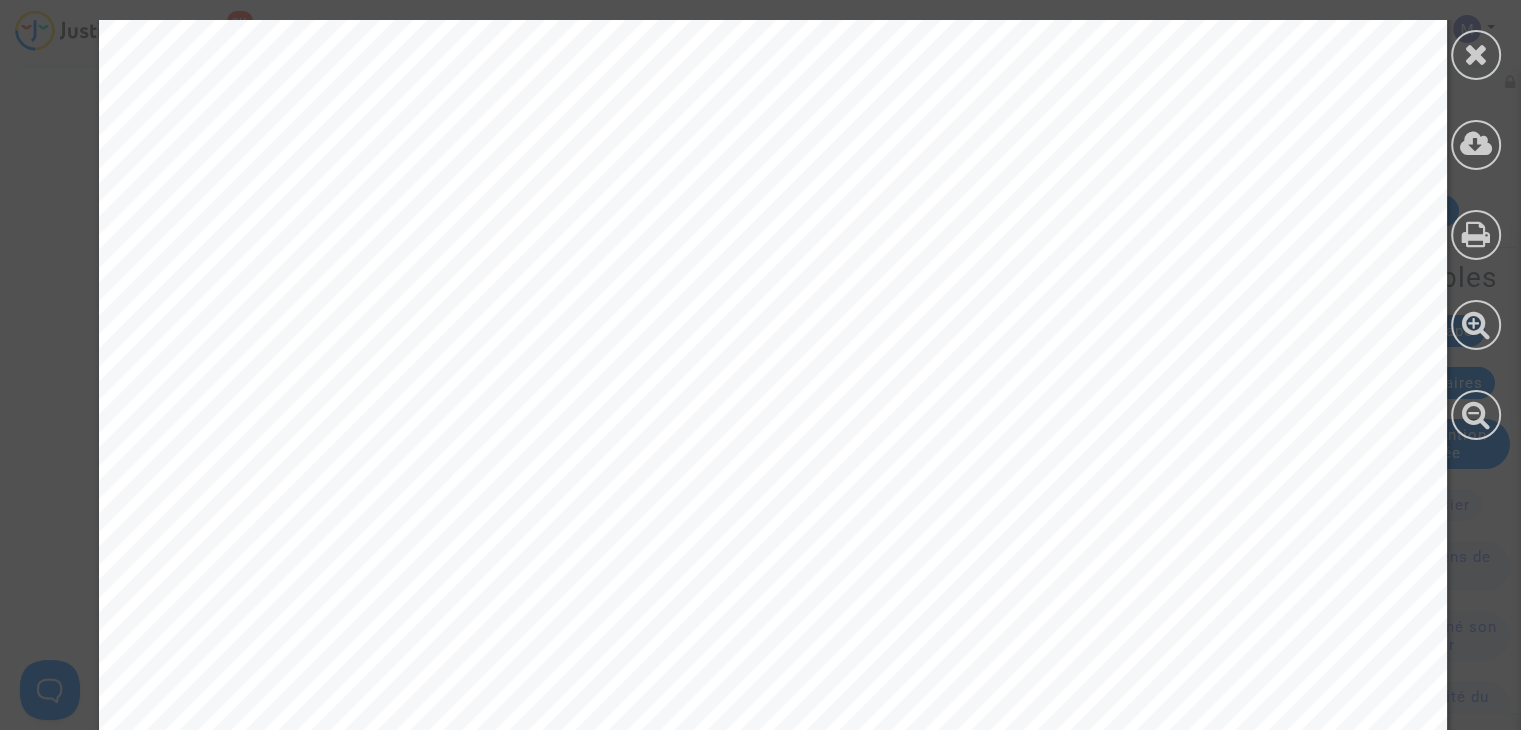 scroll, scrollTop: 400, scrollLeft: 0, axis: vertical 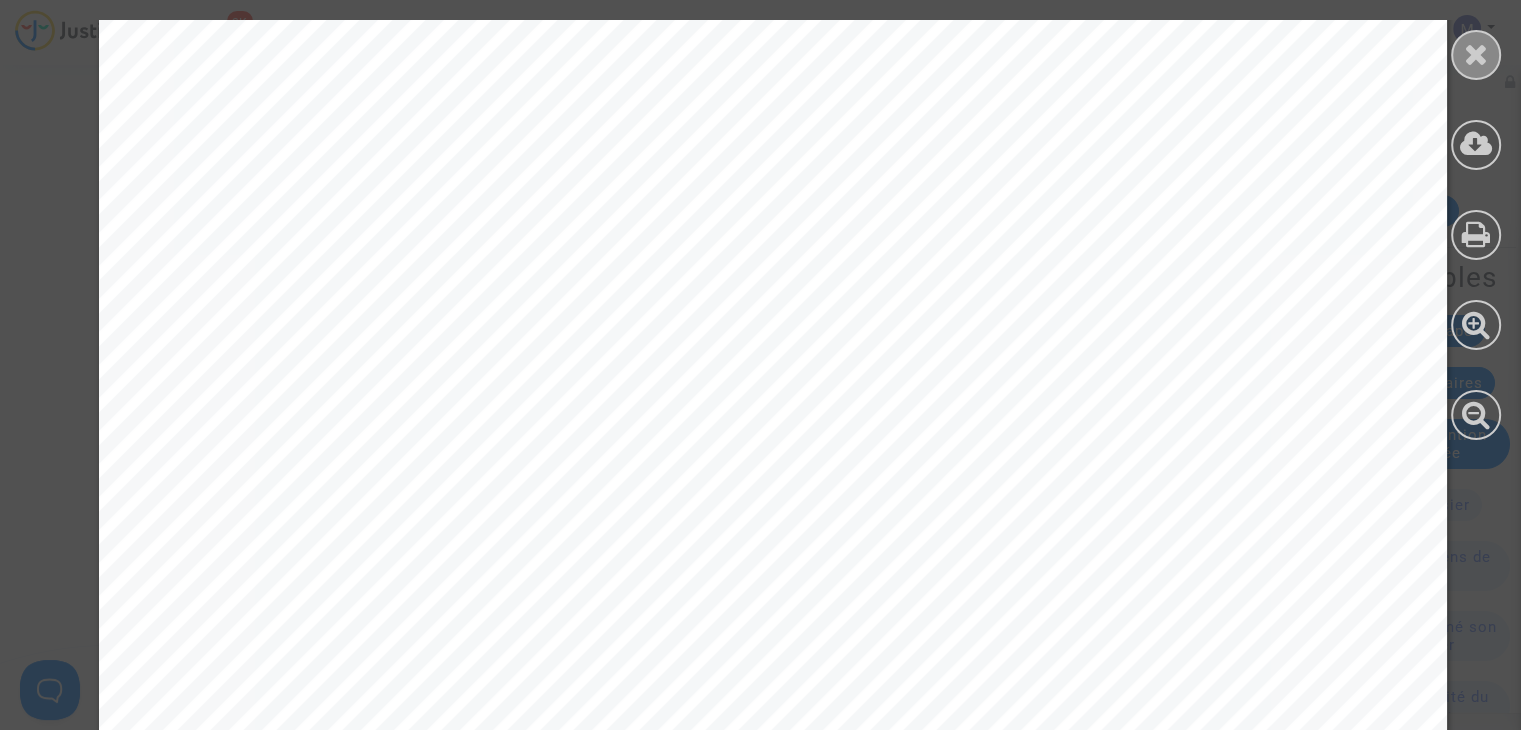 click at bounding box center [1476, 54] 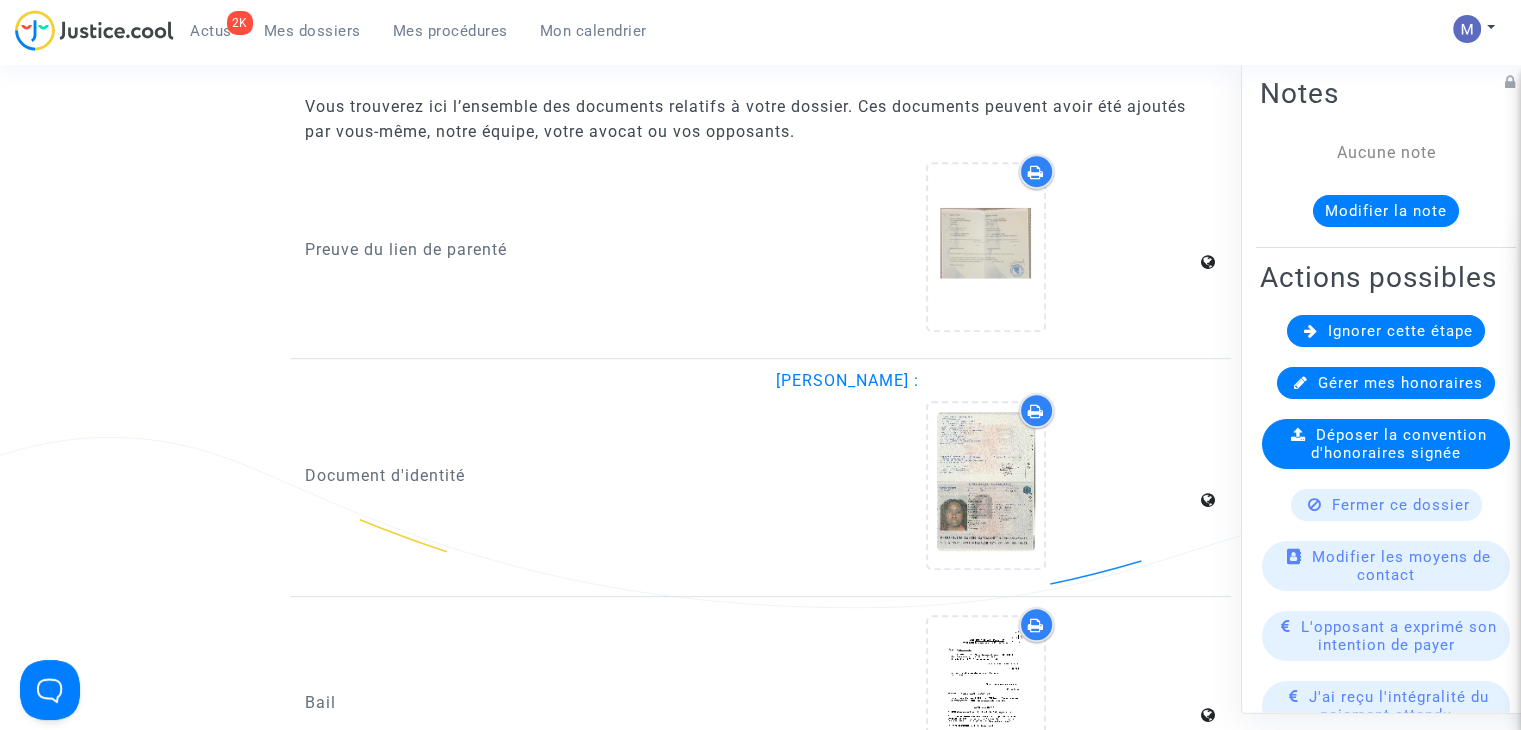 scroll, scrollTop: 700, scrollLeft: 0, axis: vertical 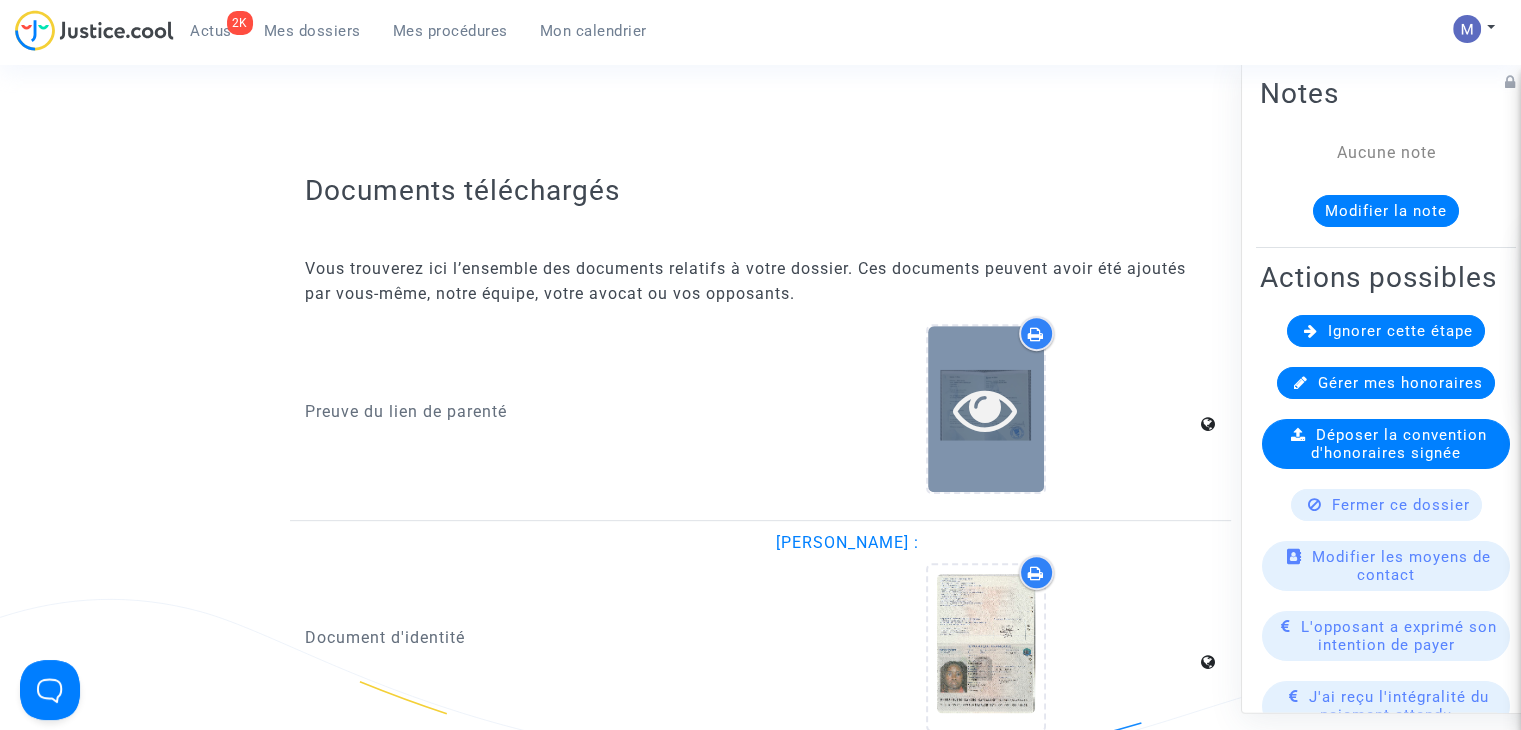 click at bounding box center [985, 409] 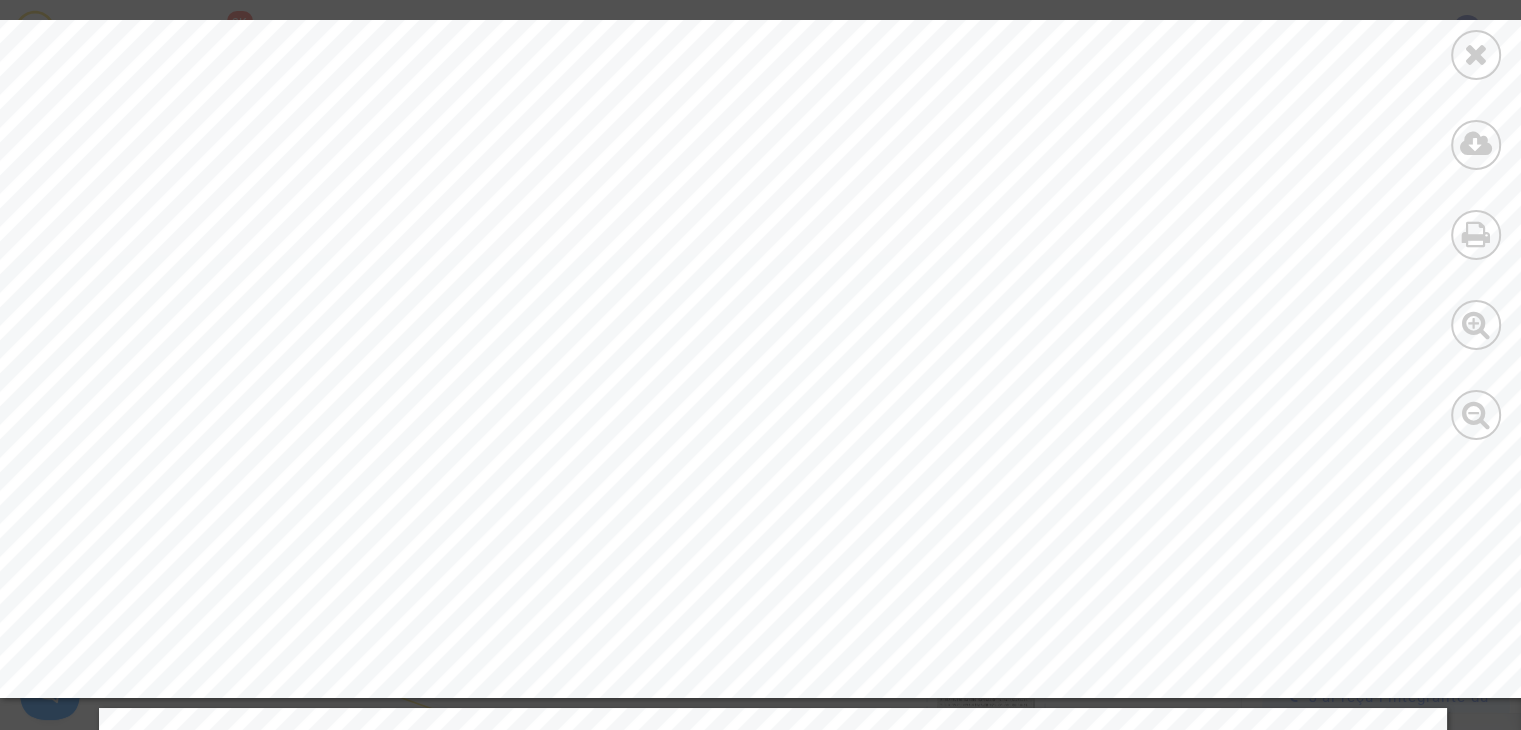 scroll, scrollTop: 700, scrollLeft: 0, axis: vertical 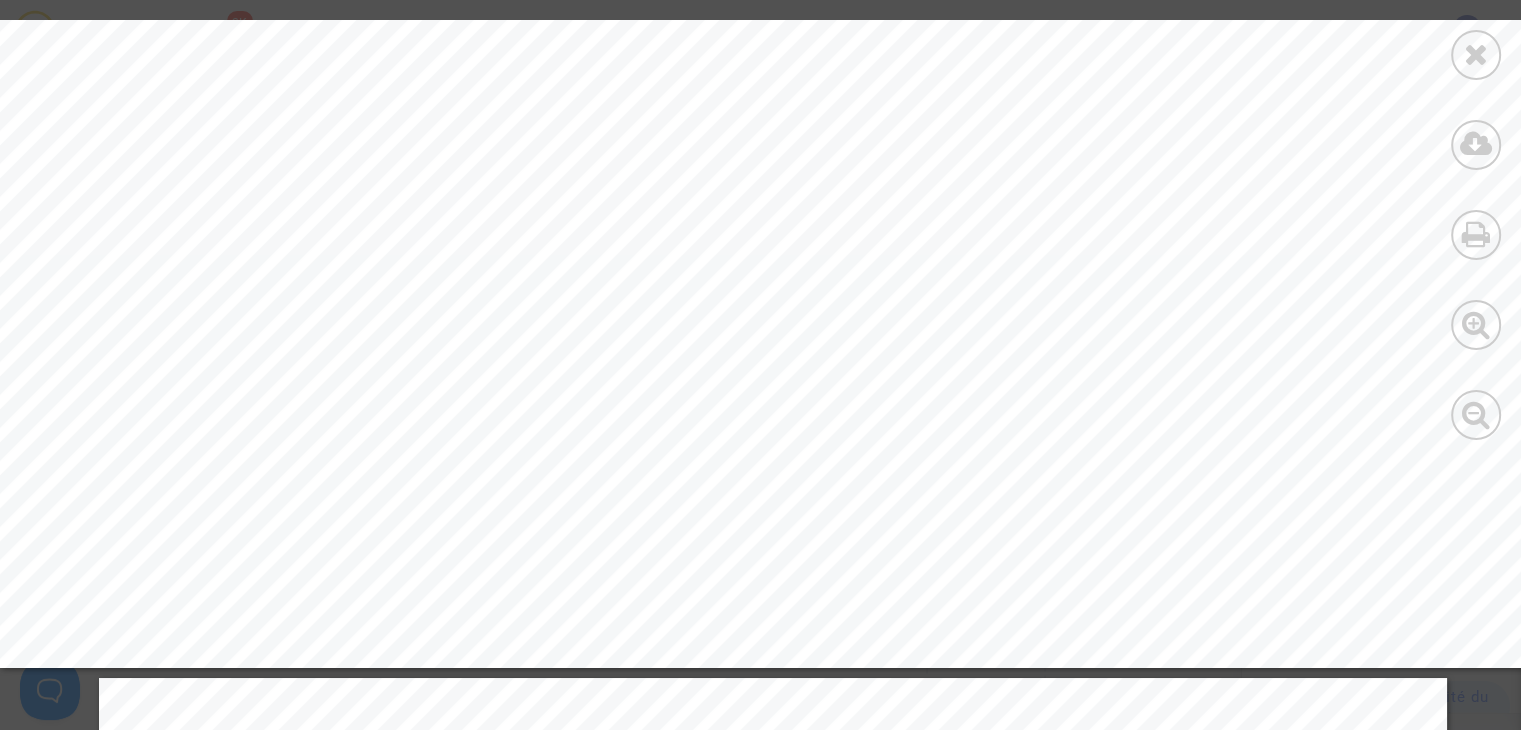 click at bounding box center [1476, 54] 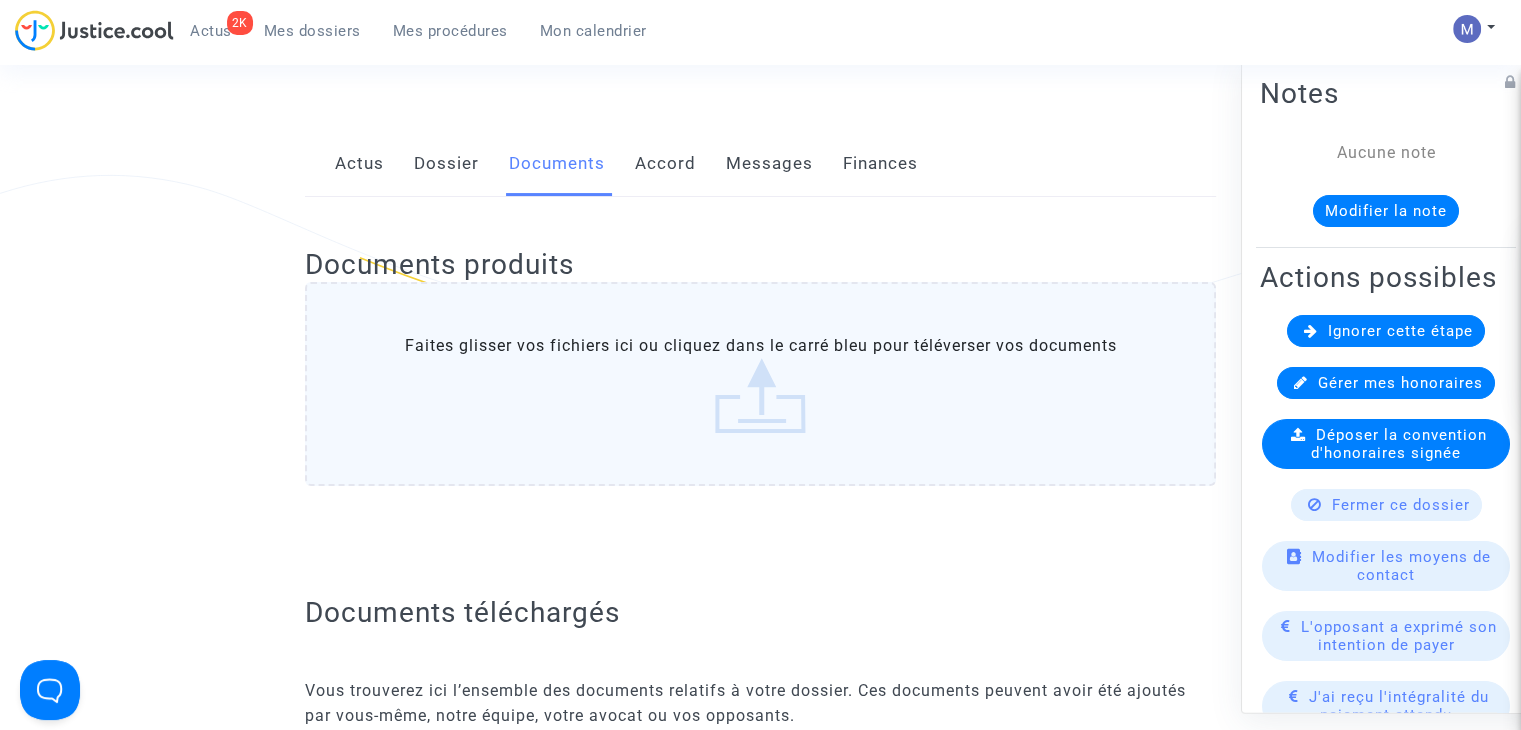 scroll, scrollTop: 0, scrollLeft: 0, axis: both 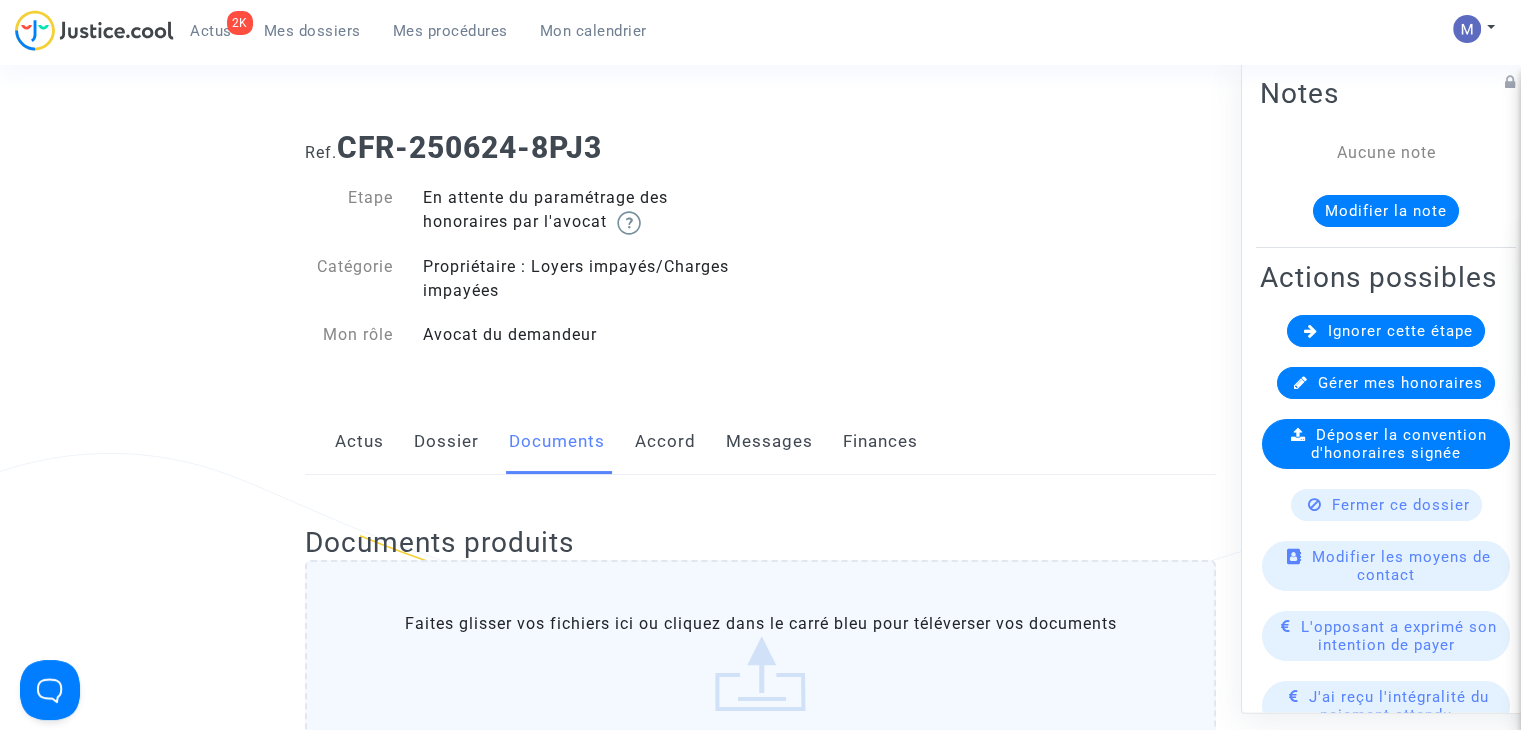 click on "Dossier" 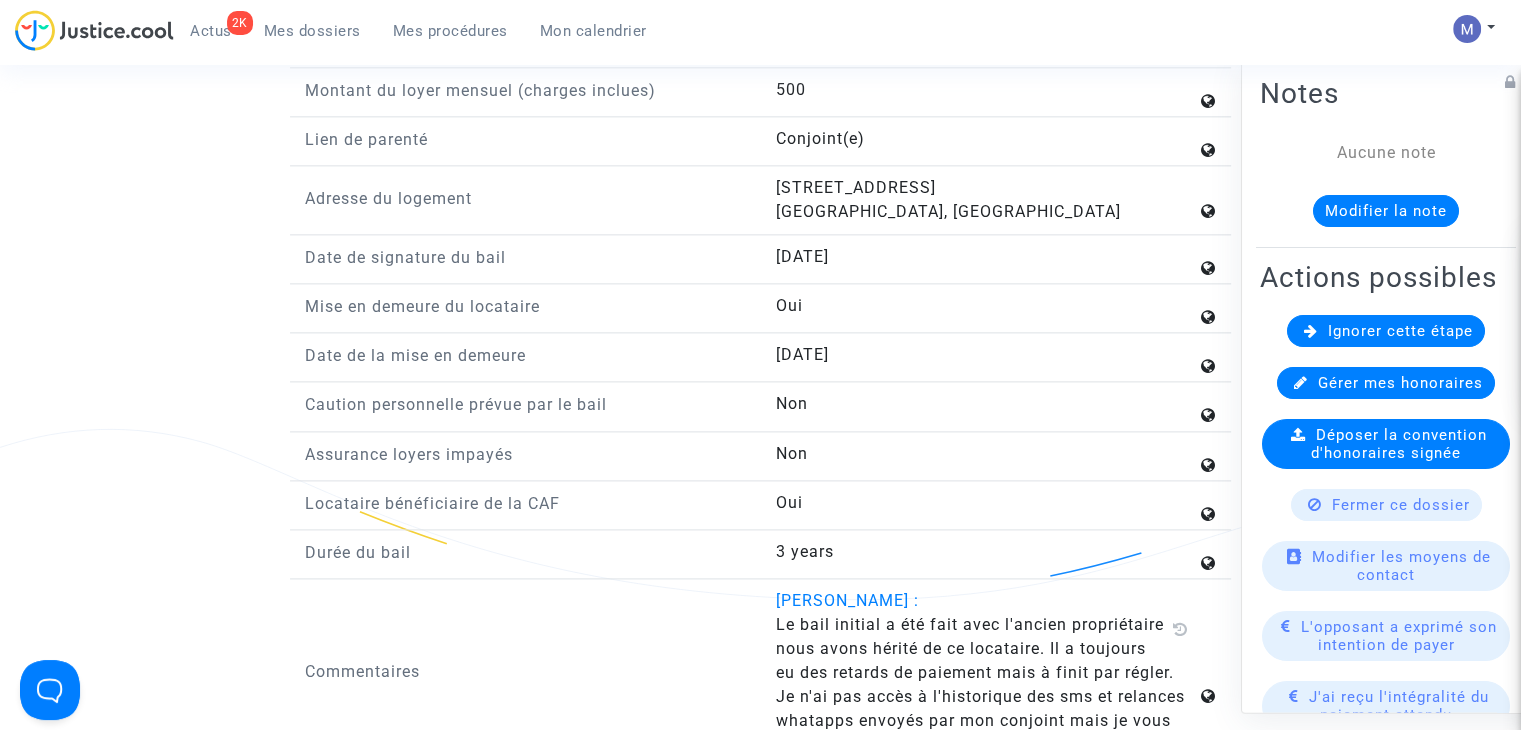 scroll, scrollTop: 2600, scrollLeft: 0, axis: vertical 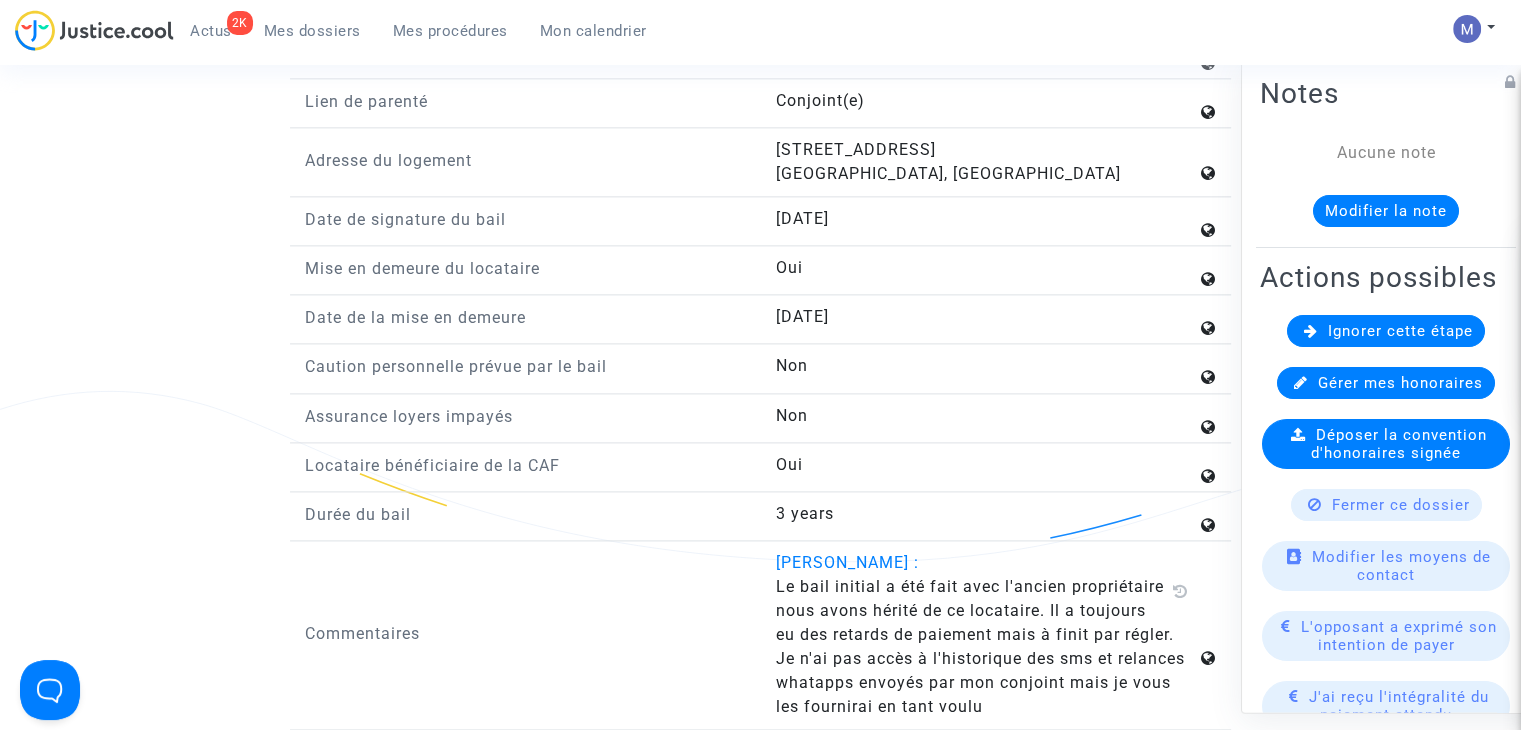 drag, startPoint x: 843, startPoint y: 584, endPoint x: 1165, endPoint y: 628, distance: 324.9923 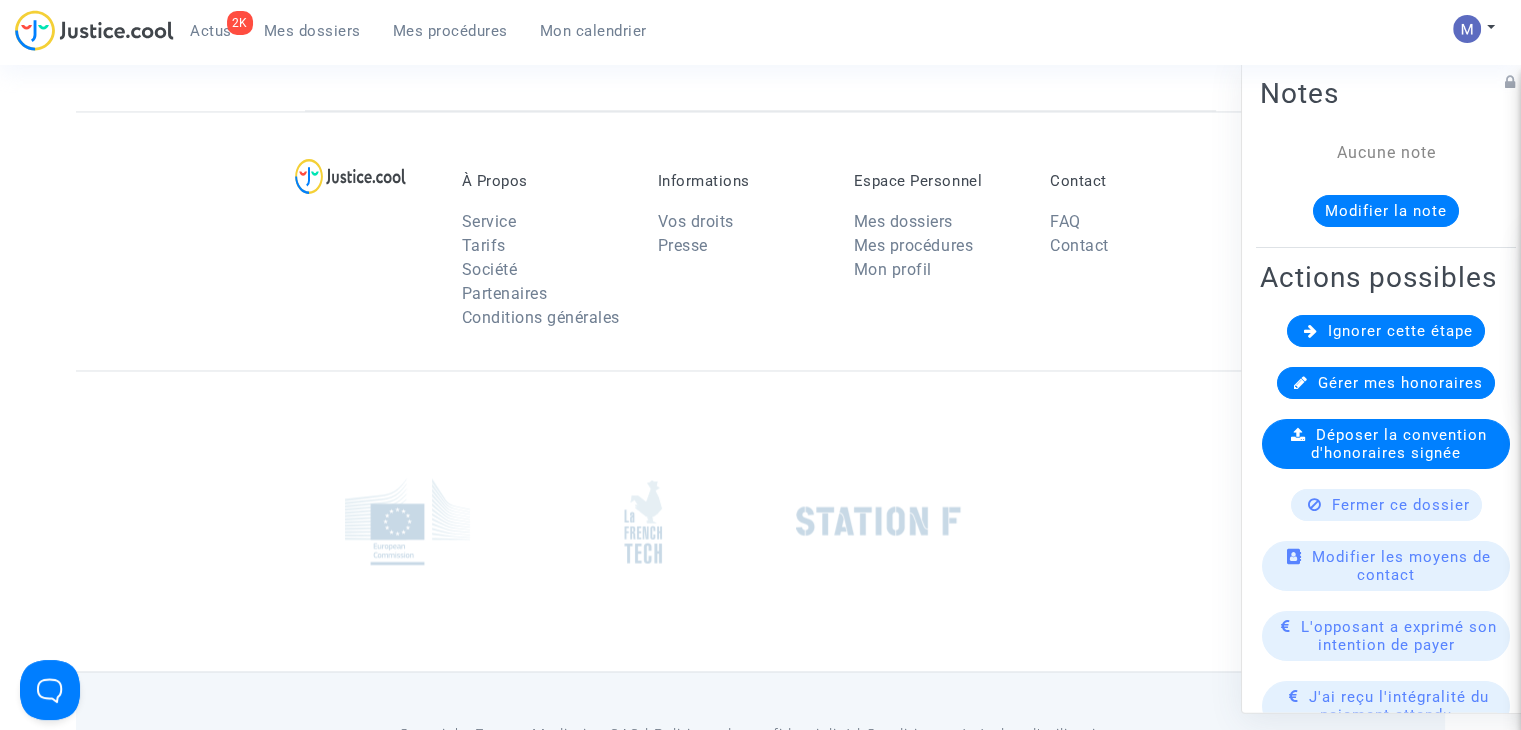 scroll, scrollTop: 3300, scrollLeft: 0, axis: vertical 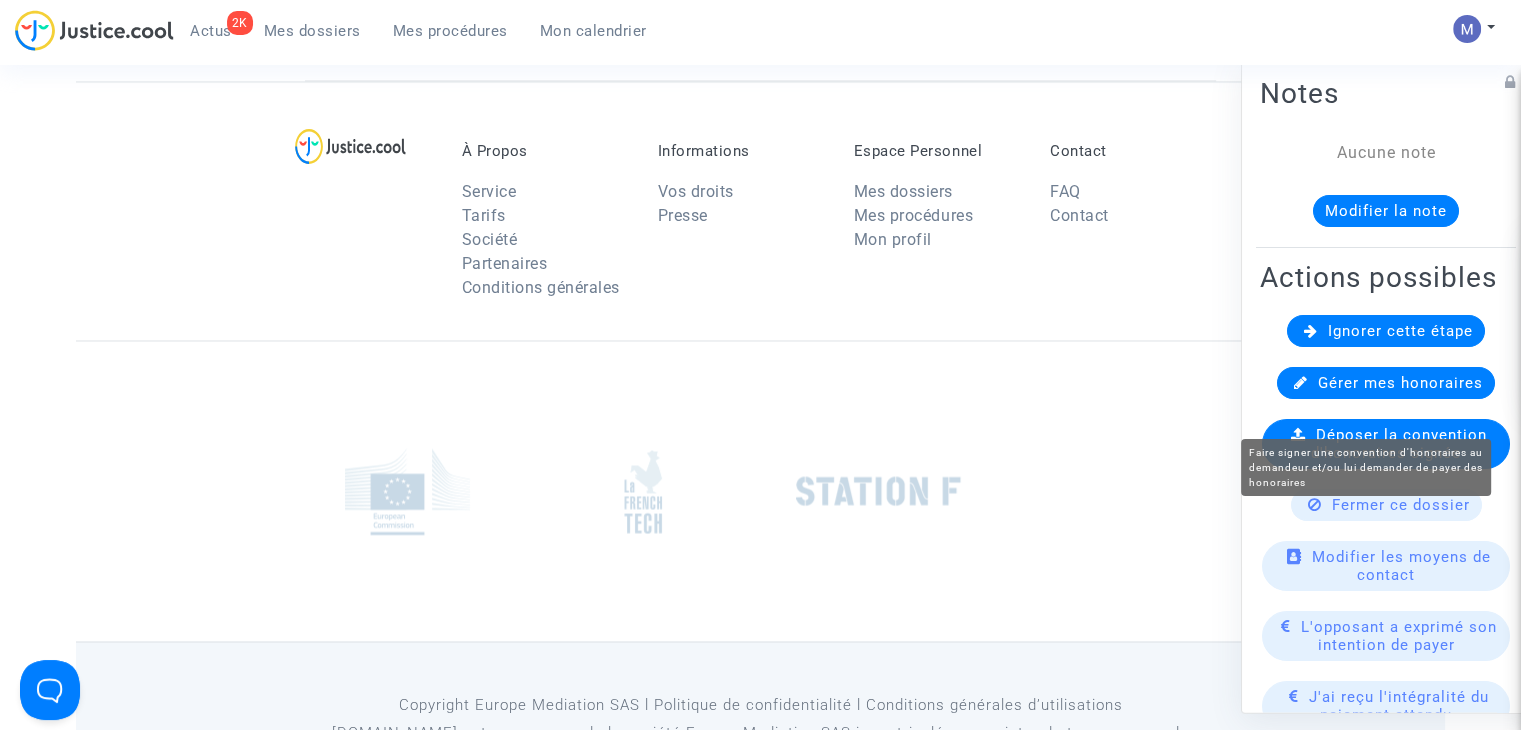 click on "Gérer mes honoraires" 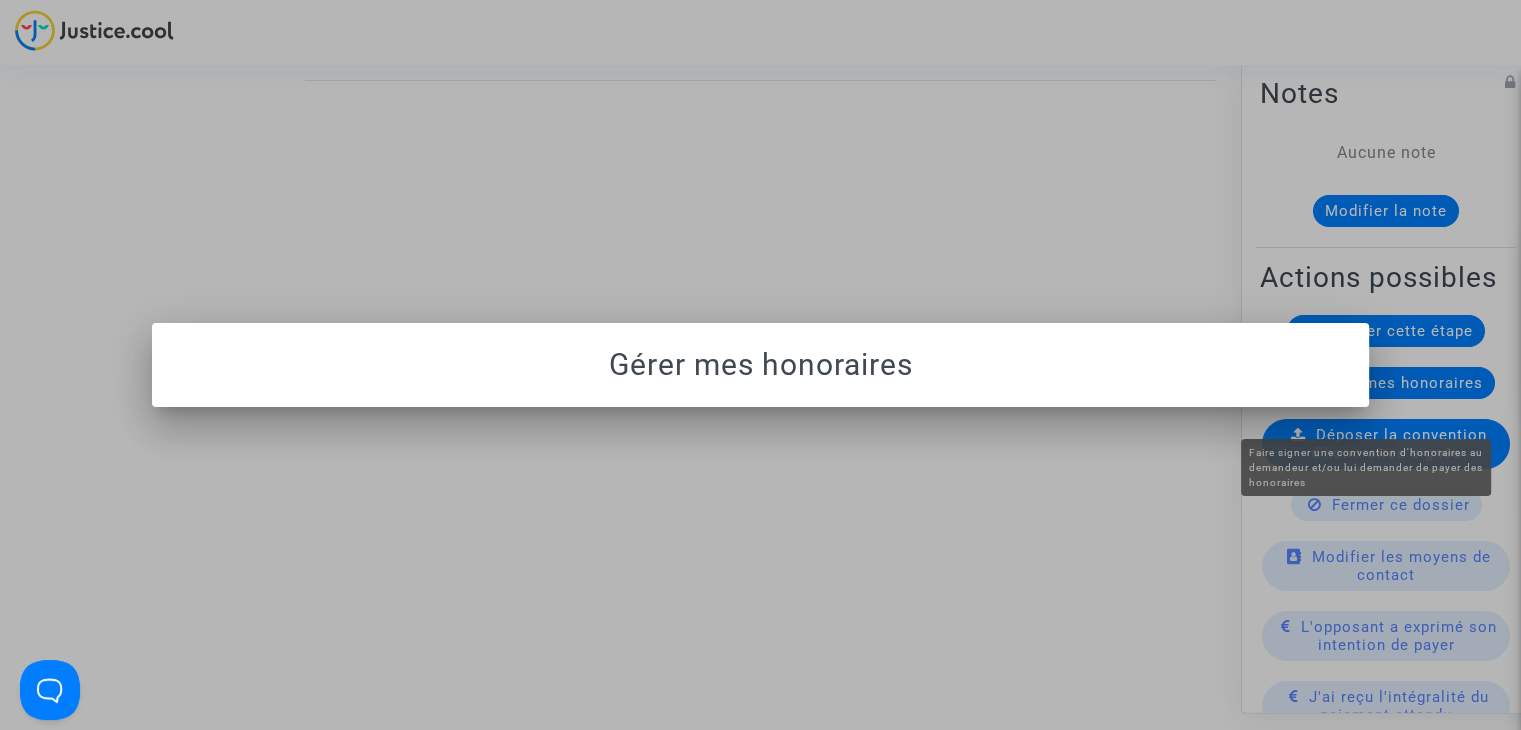 scroll, scrollTop: 0, scrollLeft: 0, axis: both 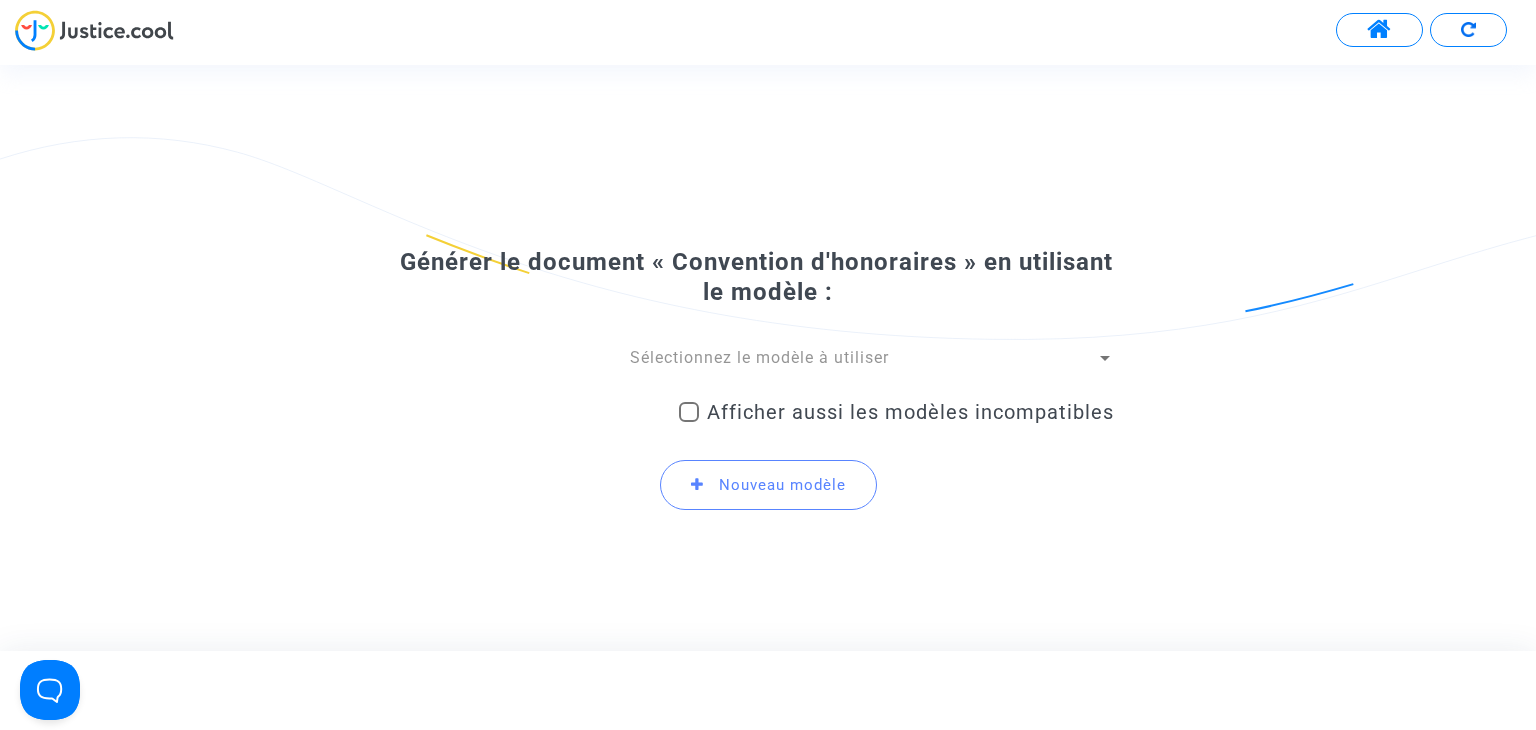 click on "Sélectionnez le modèle à utiliser" at bounding box center (759, 357) 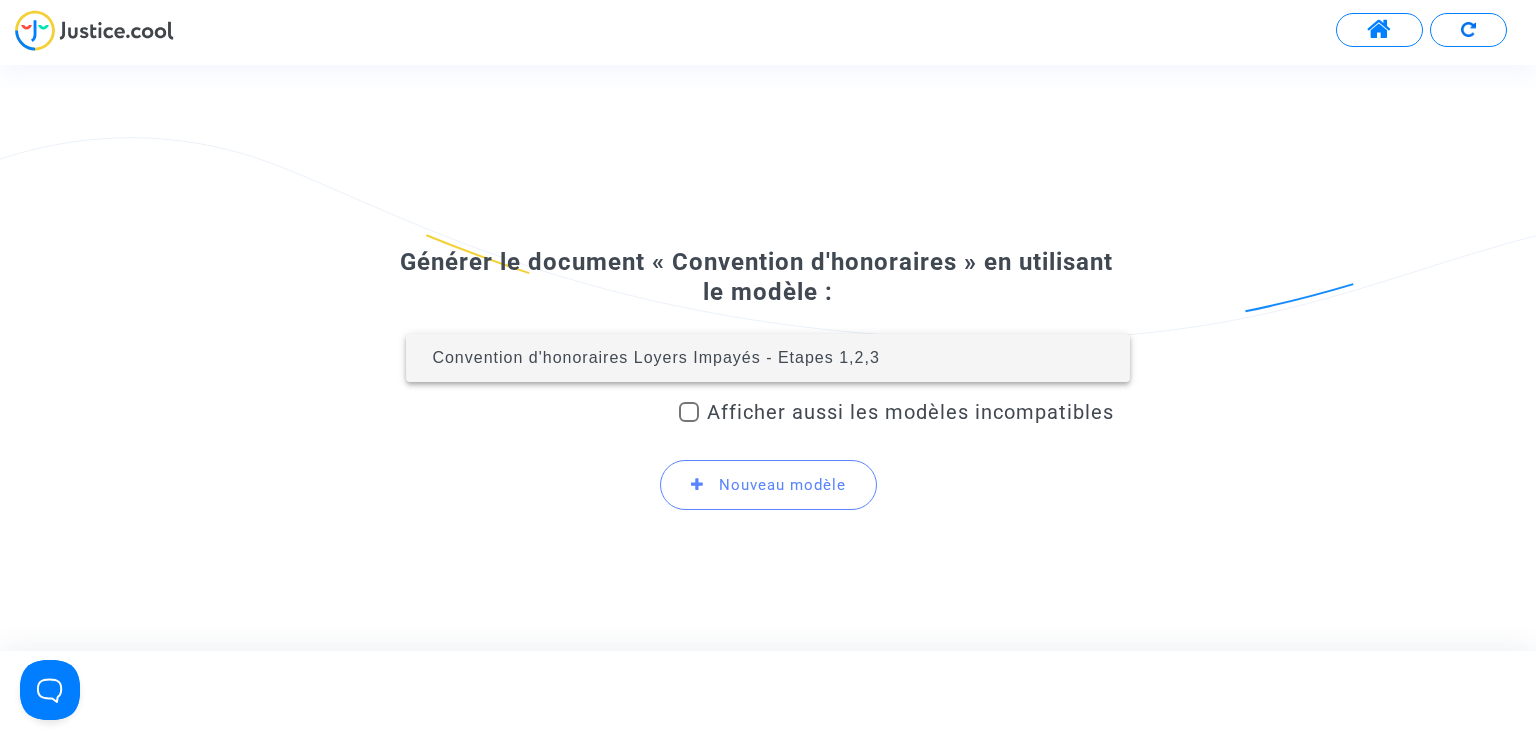 click on "Convention d'honoraires Loyers Impayés - Etapes 1,2,3" at bounding box center (767, 358) 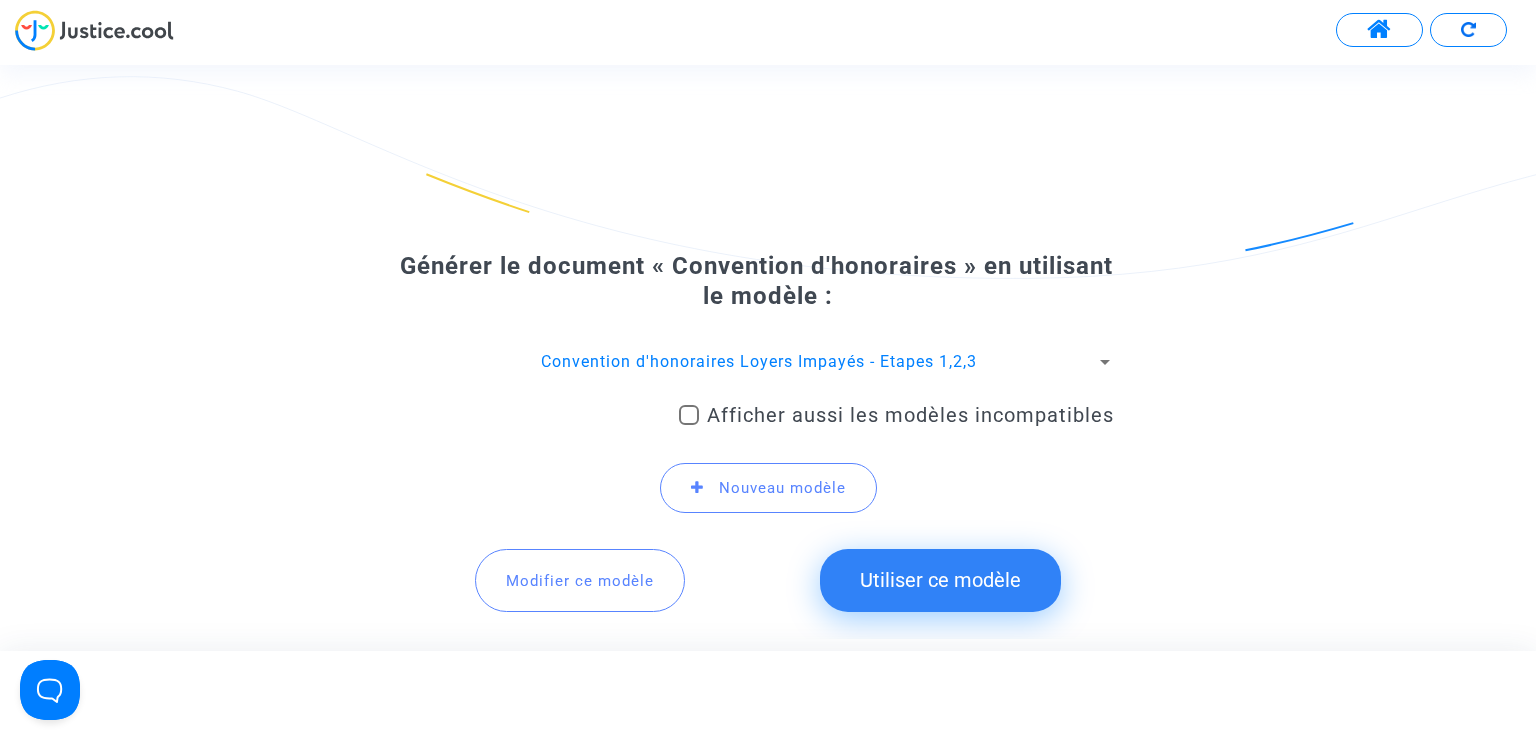 click on "Utiliser ce modèle" 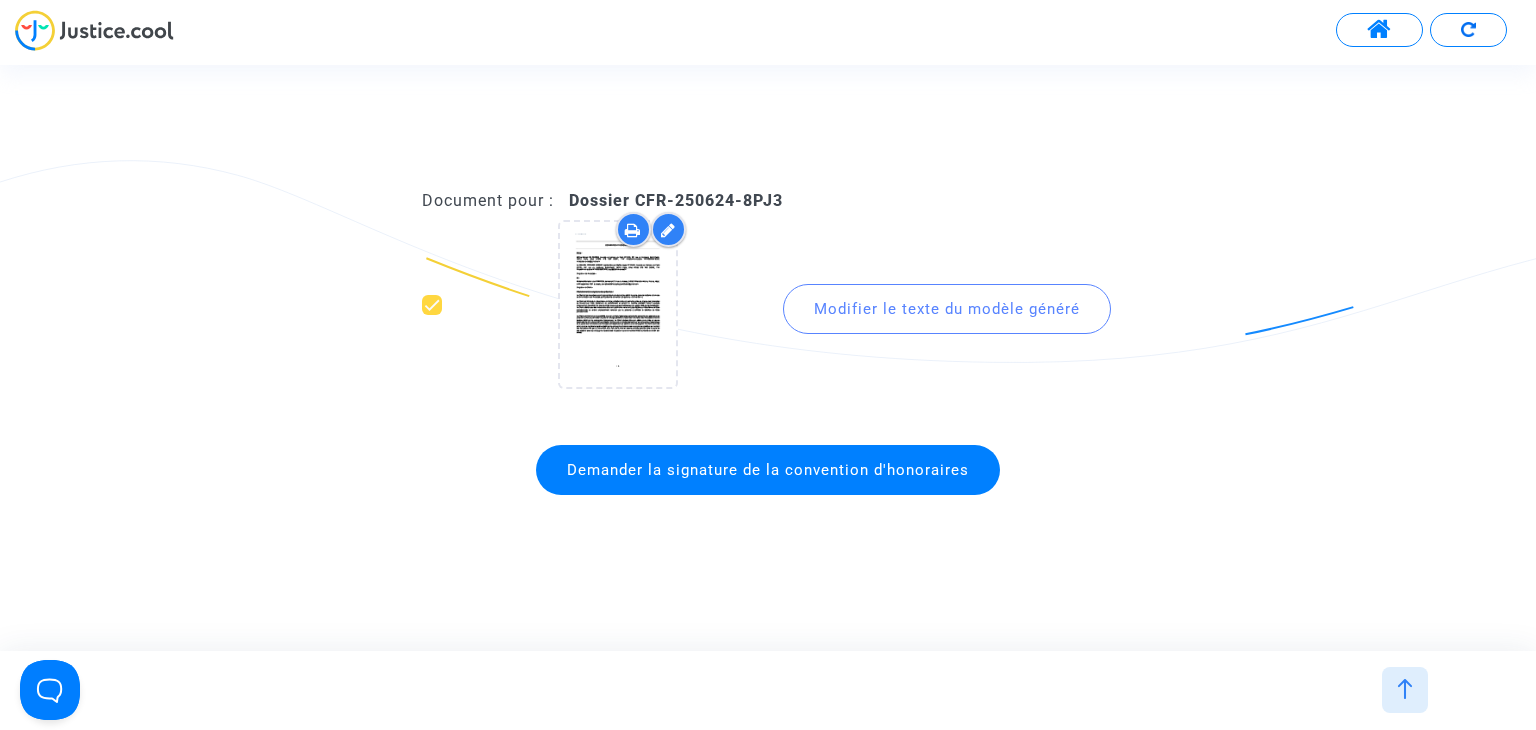 click on "Demander la signature de la convention d'honoraires" 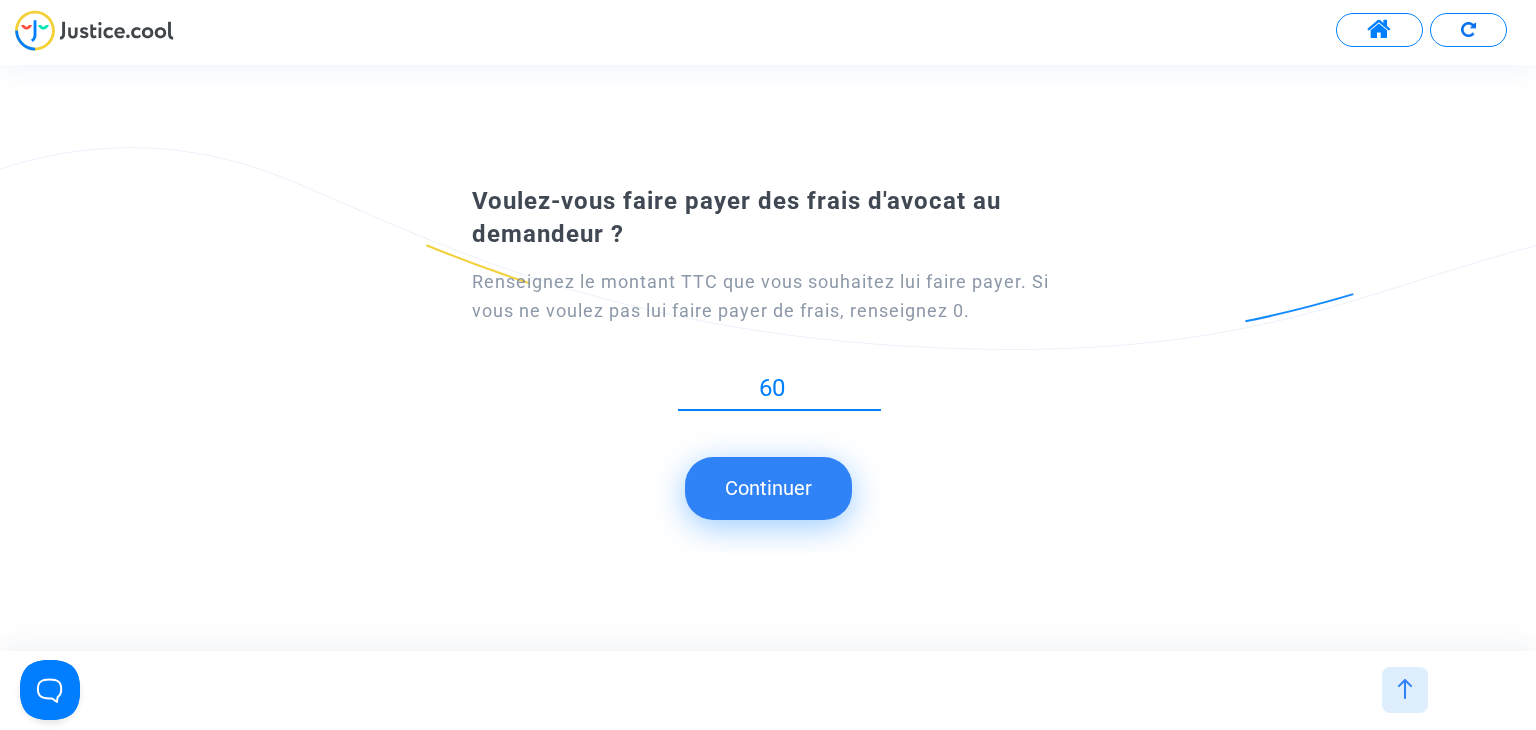 type on "60" 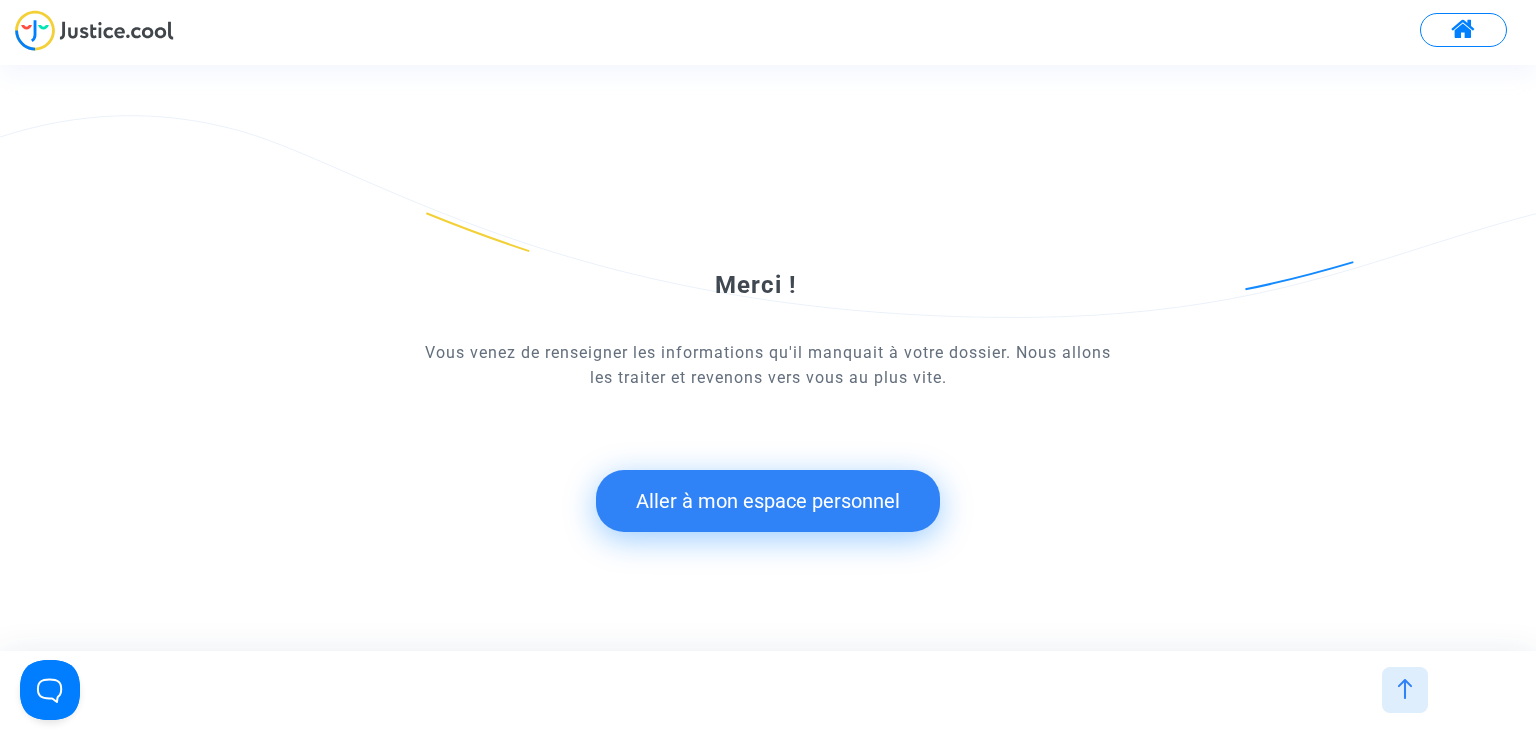 click on "Aller à mon espace personnel" 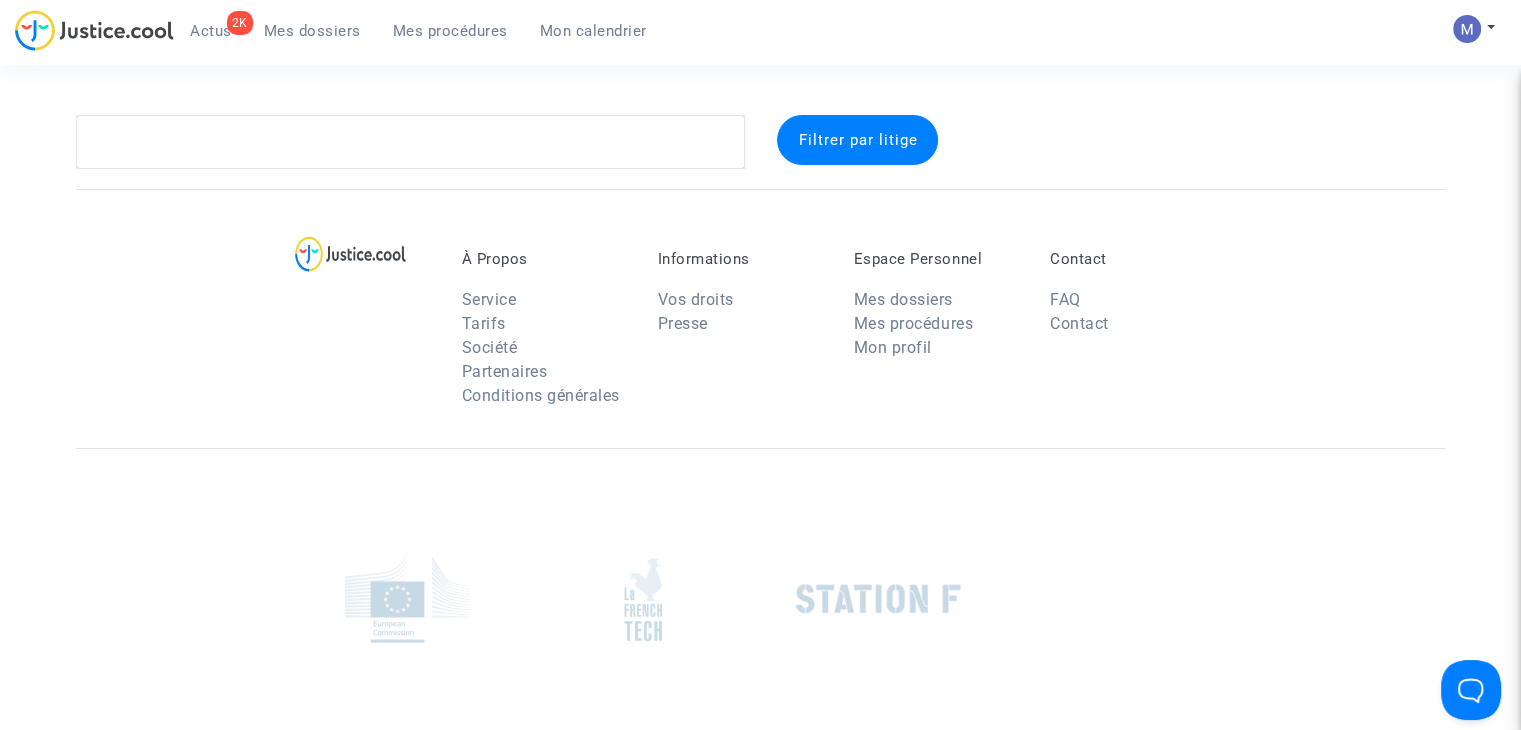 scroll, scrollTop: 0, scrollLeft: 0, axis: both 